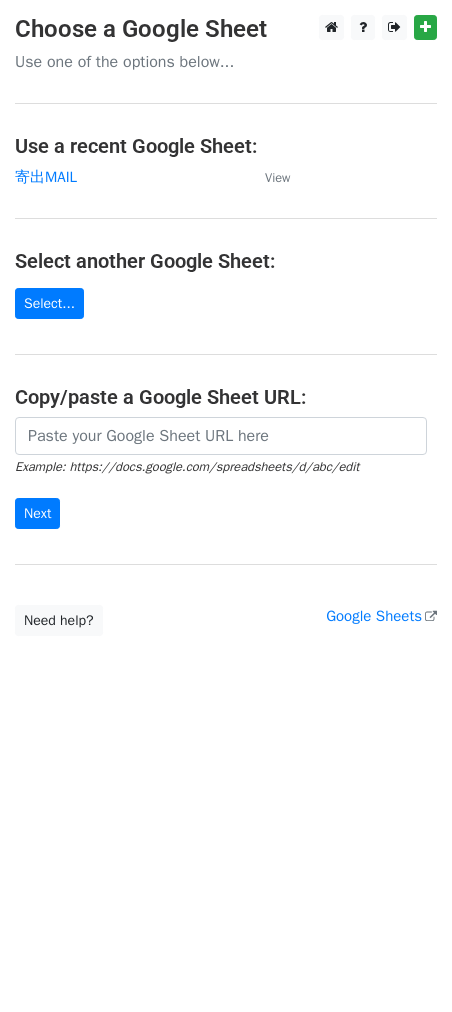 scroll, scrollTop: 0, scrollLeft: 0, axis: both 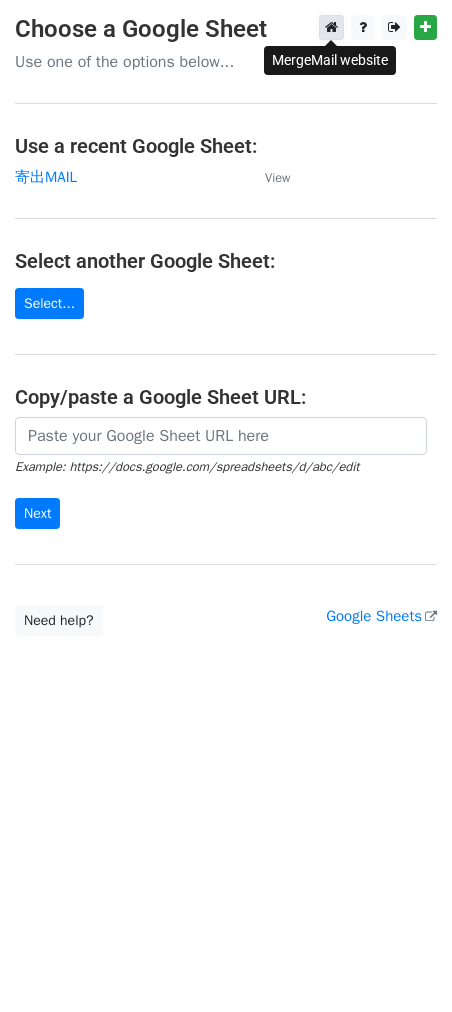 click at bounding box center [331, 27] 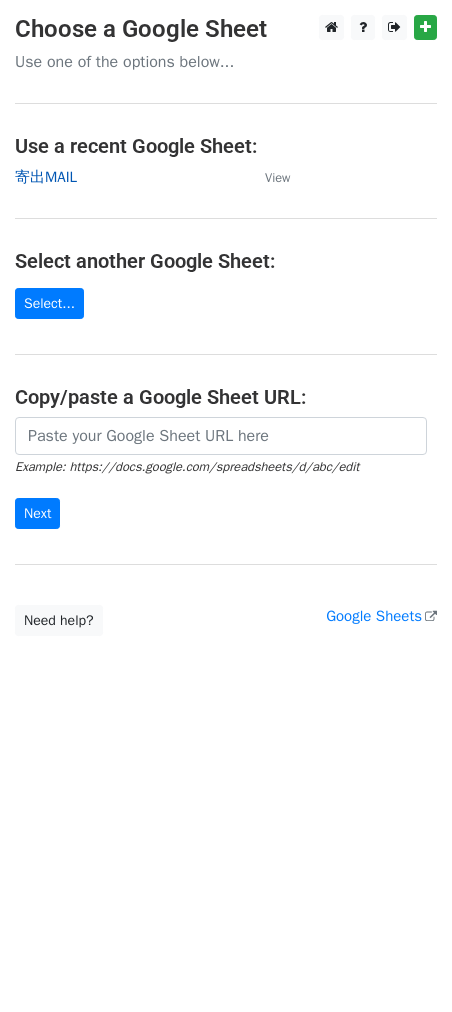 click on "寄出MAIL" at bounding box center (46, 177) 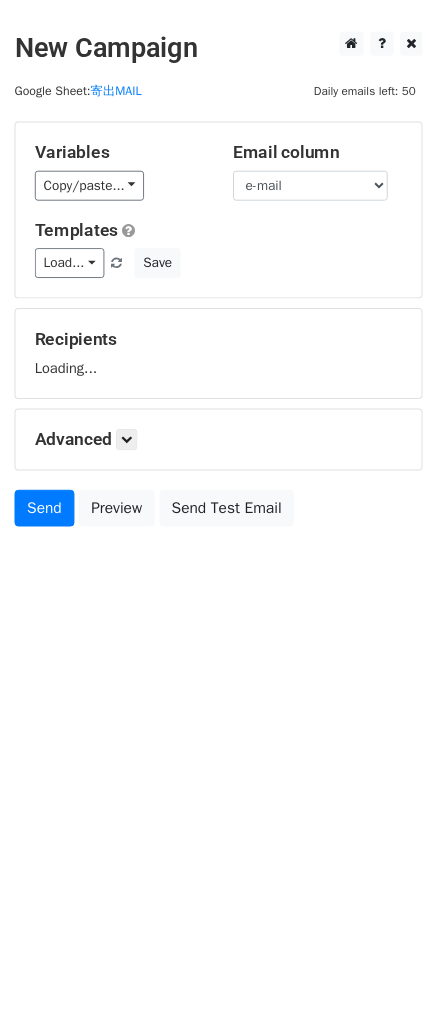 scroll, scrollTop: 0, scrollLeft: 0, axis: both 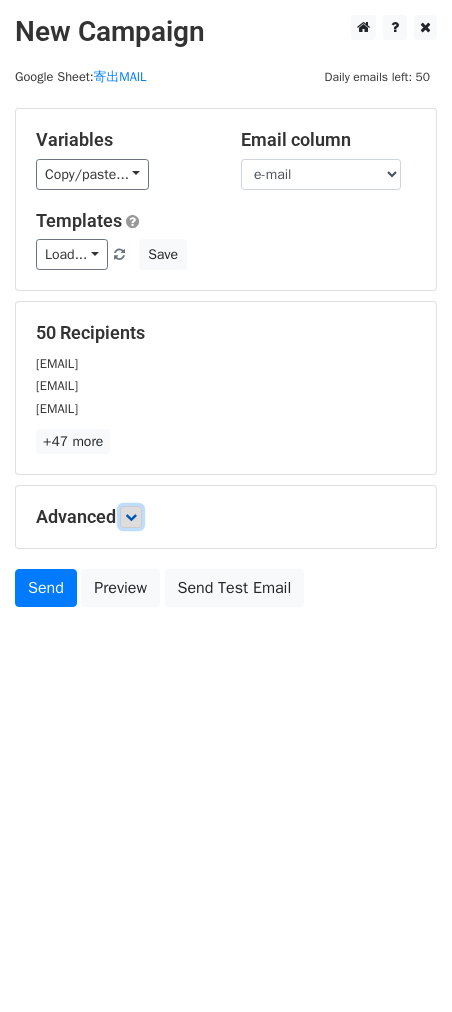 click at bounding box center [131, 517] 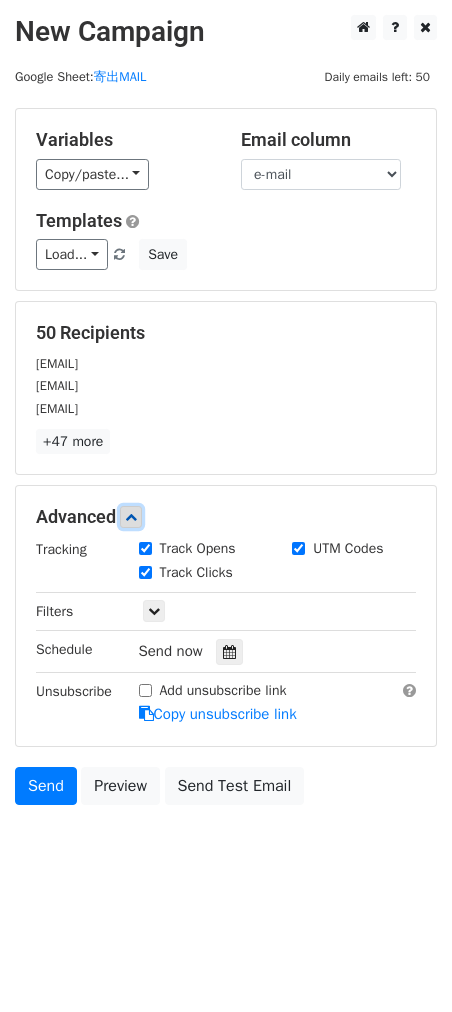 click at bounding box center [131, 517] 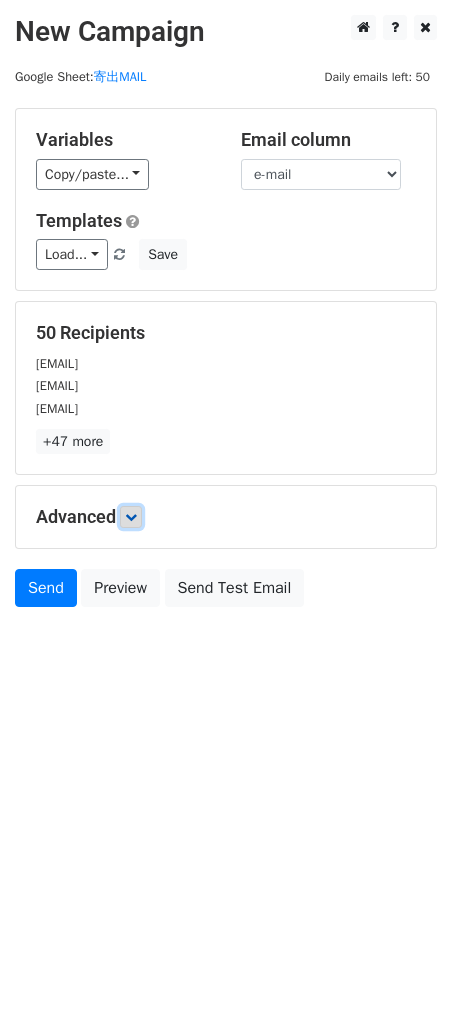 click at bounding box center (131, 517) 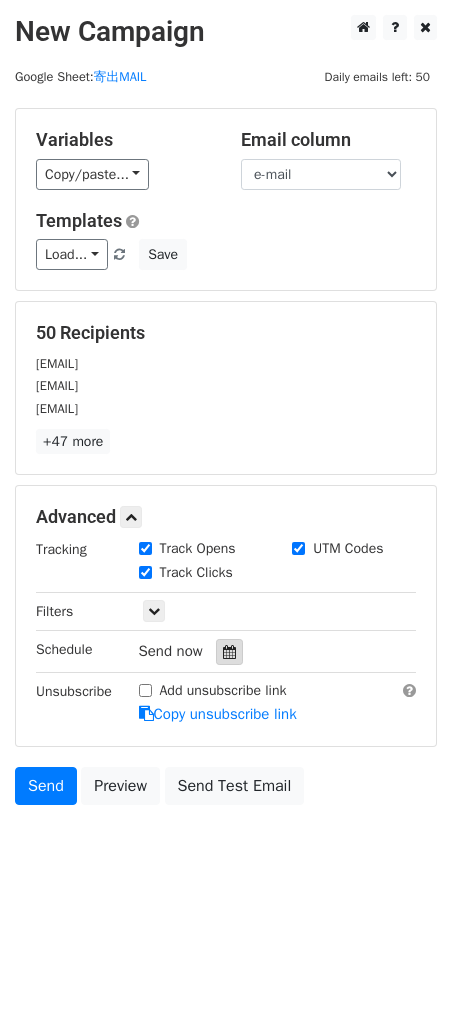 click at bounding box center [229, 652] 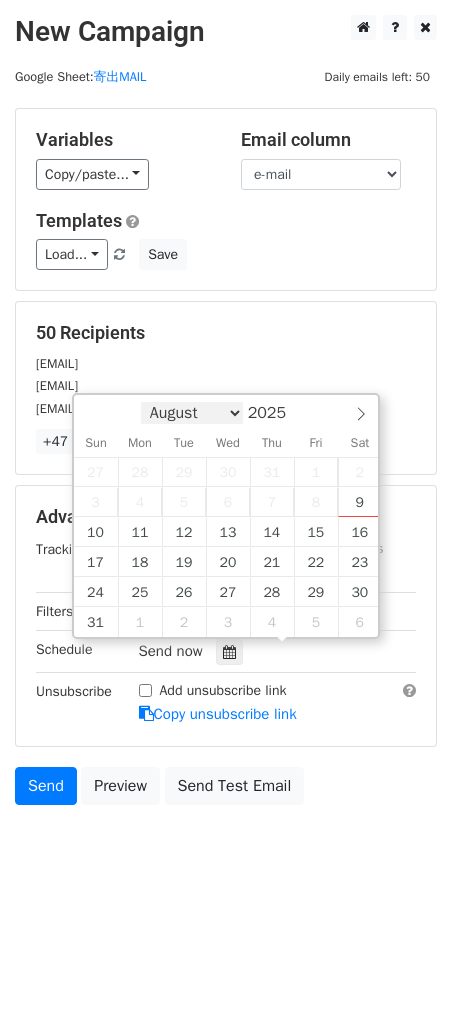 click on "August September October November December" at bounding box center [192, 413] 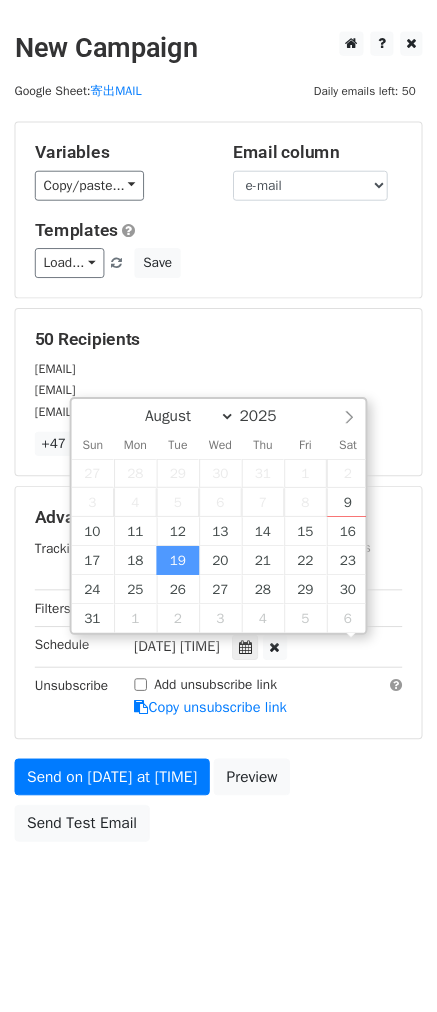 scroll, scrollTop: 1, scrollLeft: 0, axis: vertical 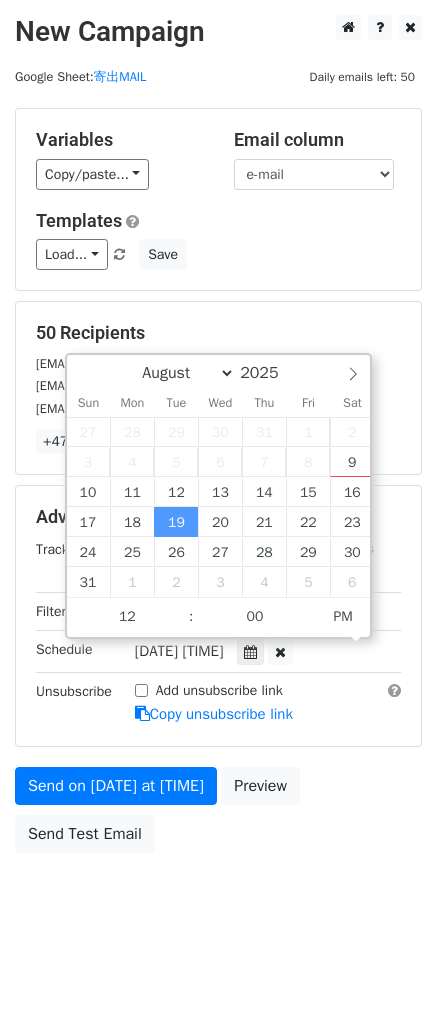click on "Advanced
Tracking
Track Opens
UTM Codes
Track Clicks
Filters
Only include spreadsheet rows that match the following filters:
Schedule
Tue, Aug 19, 12:00pm
2025-08-19 12:00
Unsubscribe
Add unsubscribe link
Copy unsubscribe link" at bounding box center (218, 615) 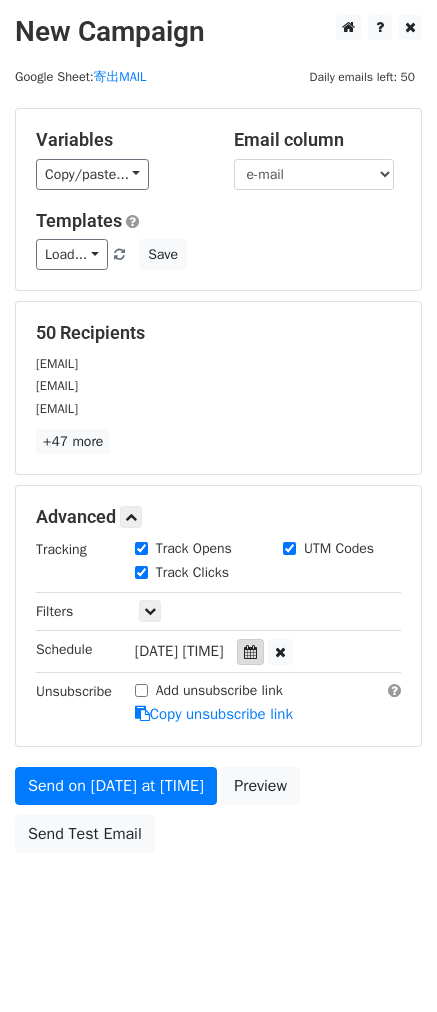 click at bounding box center [250, 652] 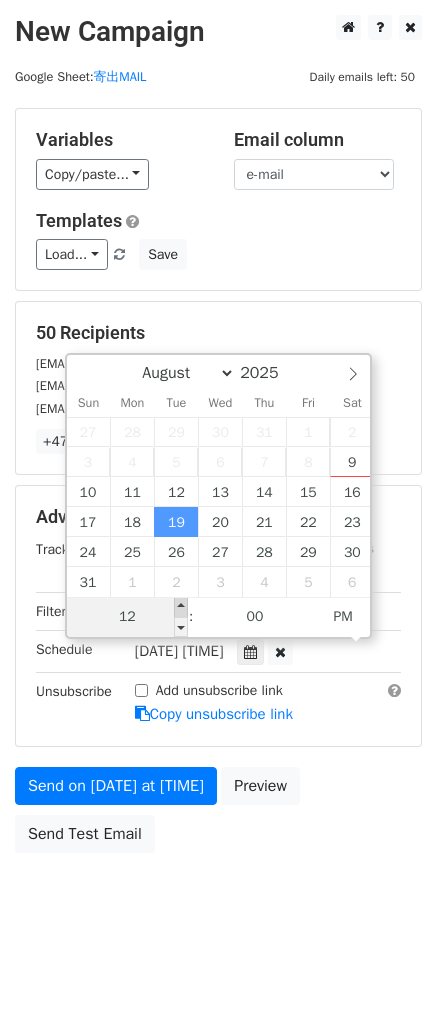 type on "2025-08-19 13:00" 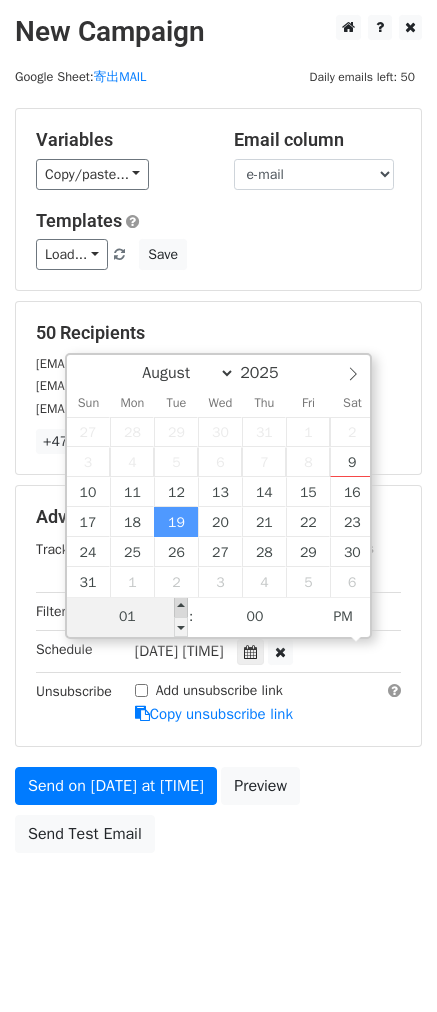 click at bounding box center [181, 607] 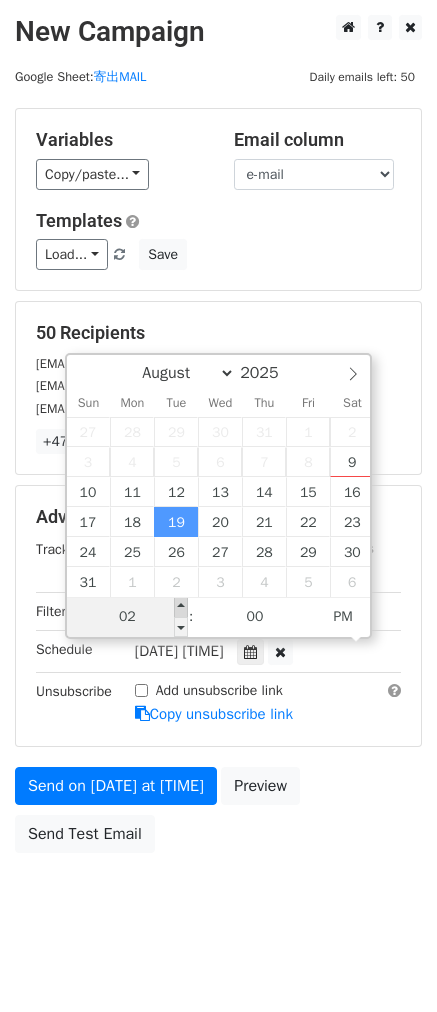 click at bounding box center [181, 607] 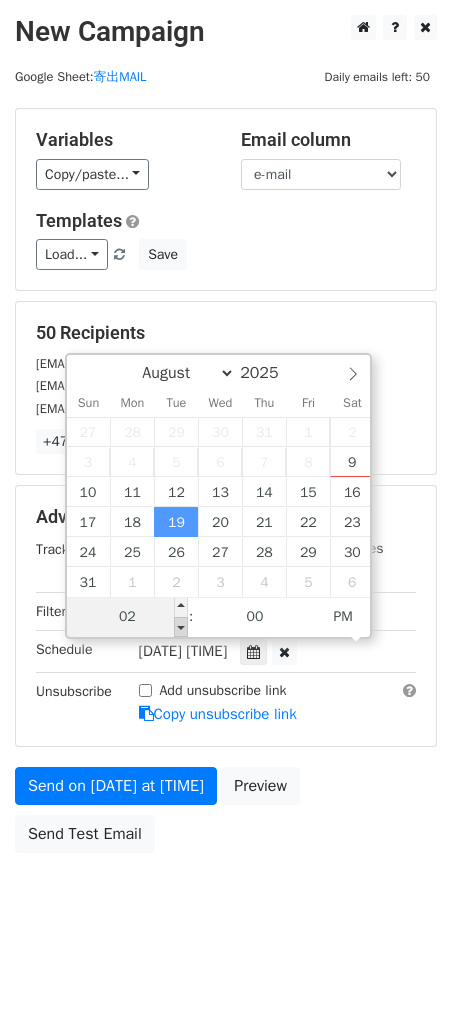 type on "2025-08-19 13:00" 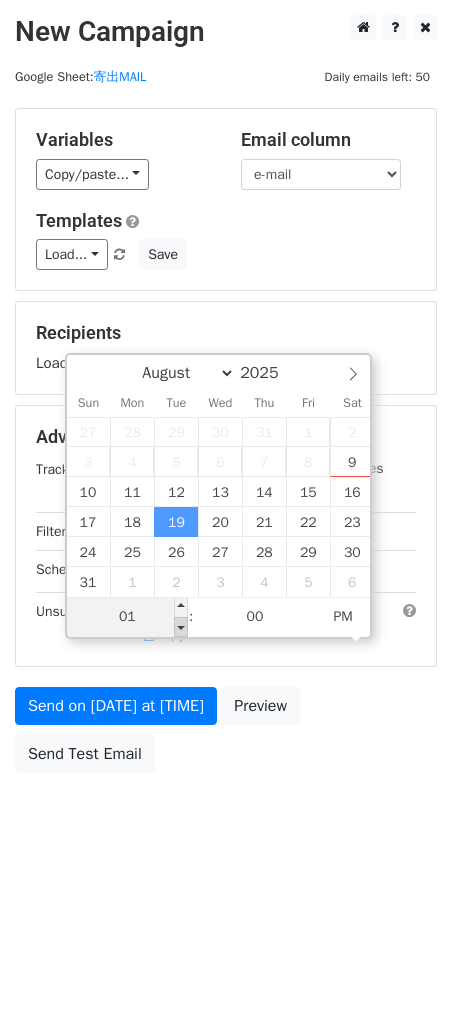 click at bounding box center (181, 627) 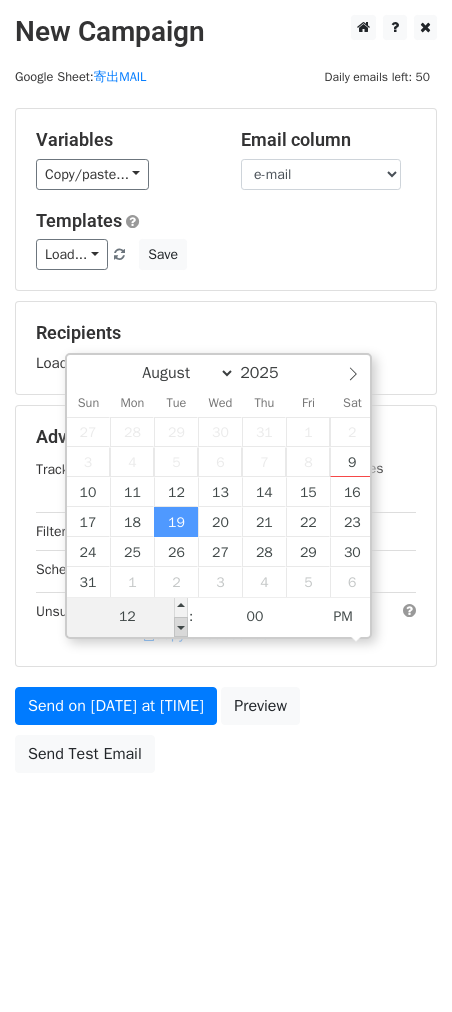 click at bounding box center (181, 627) 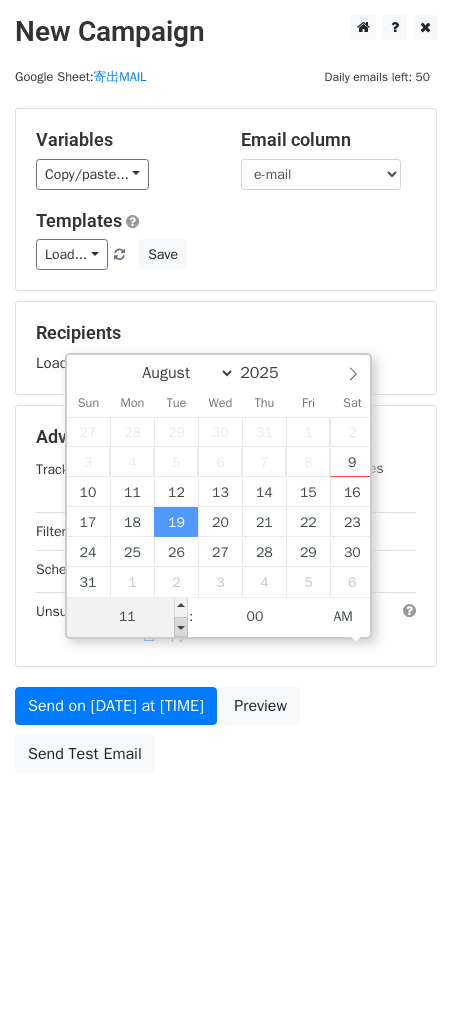click at bounding box center (181, 627) 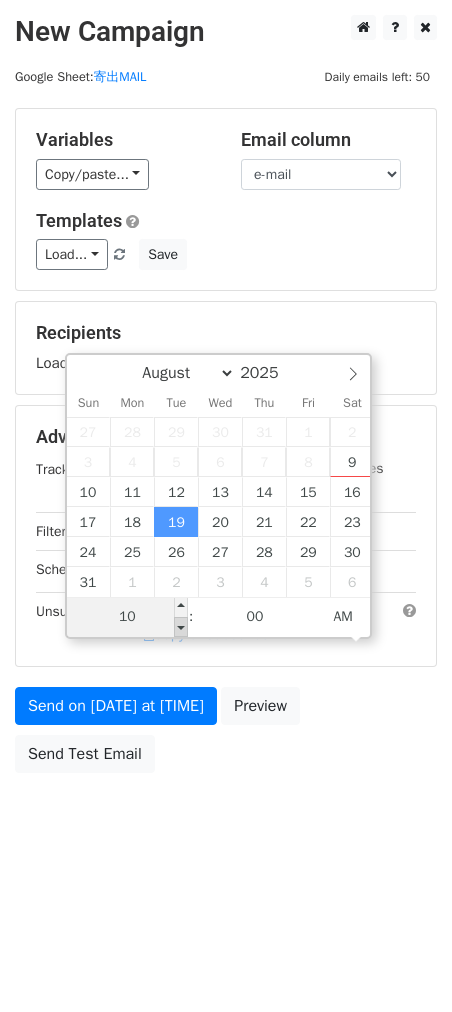 click at bounding box center [181, 627] 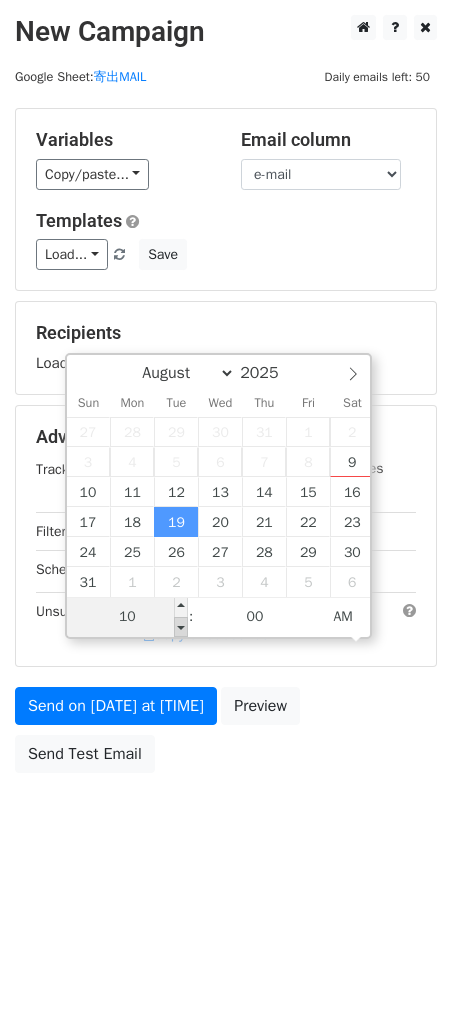 type on "2025-08-19 09:00" 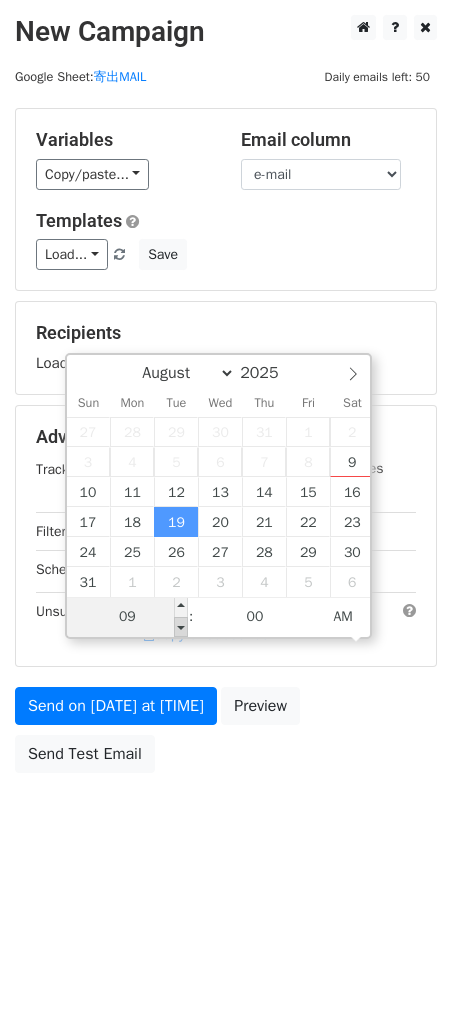 click at bounding box center (181, 627) 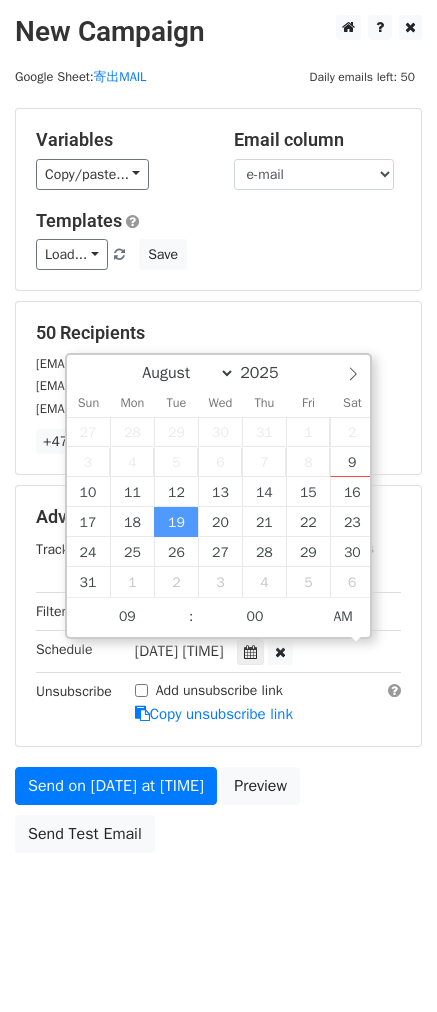 click on "Send on Aug 19 at 9:00am
Preview
Send Test Email" at bounding box center (218, 815) 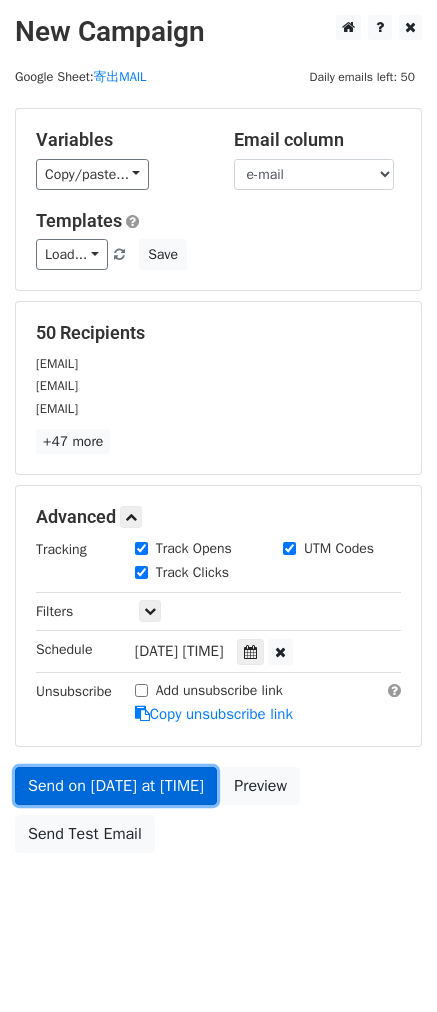 click on "Send on Aug 19 at 9:00am" at bounding box center (116, 786) 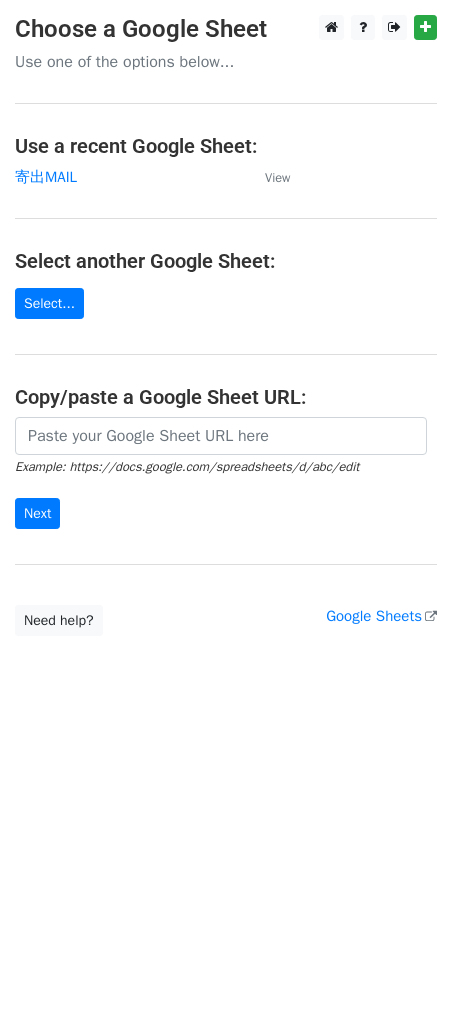scroll, scrollTop: 0, scrollLeft: 0, axis: both 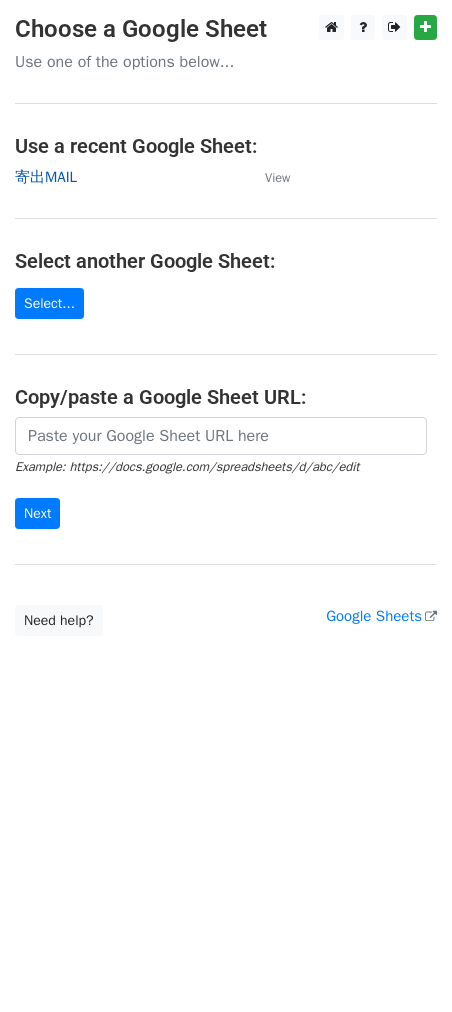 click on "寄出MAIL" at bounding box center (46, 177) 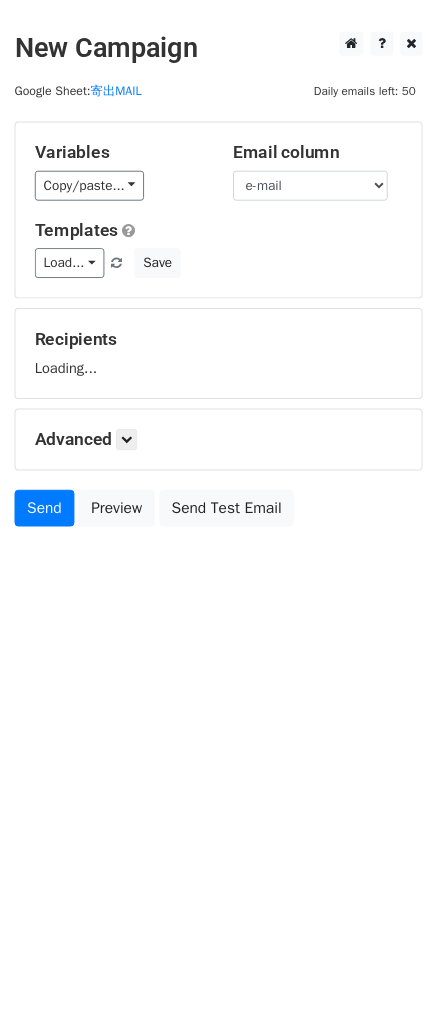 scroll, scrollTop: 0, scrollLeft: 0, axis: both 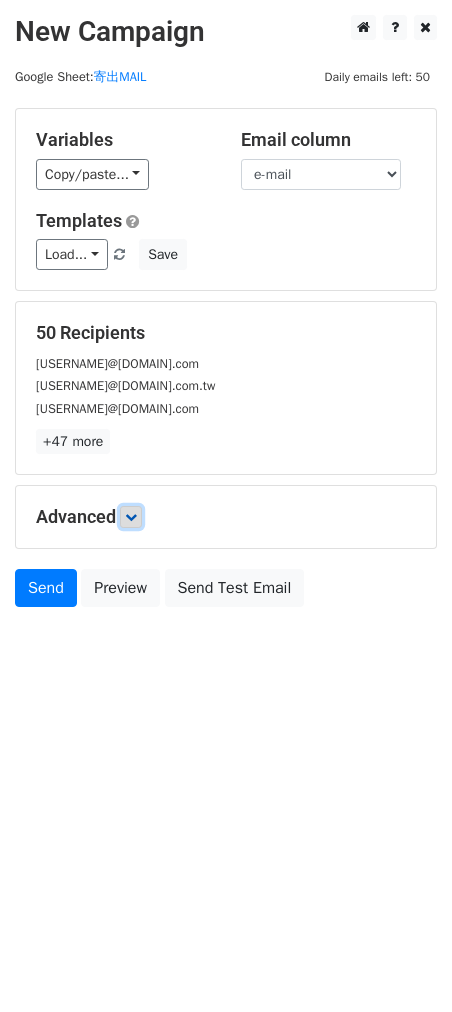 click at bounding box center (131, 517) 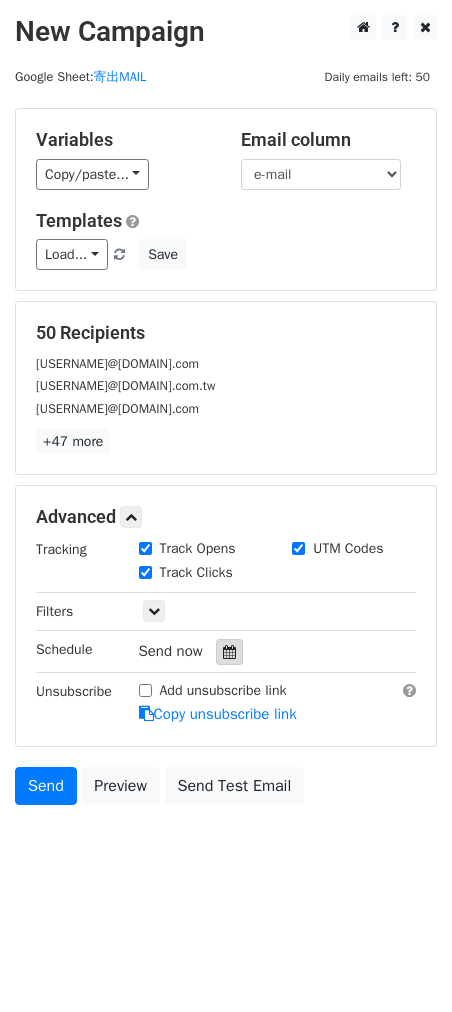 click at bounding box center [229, 652] 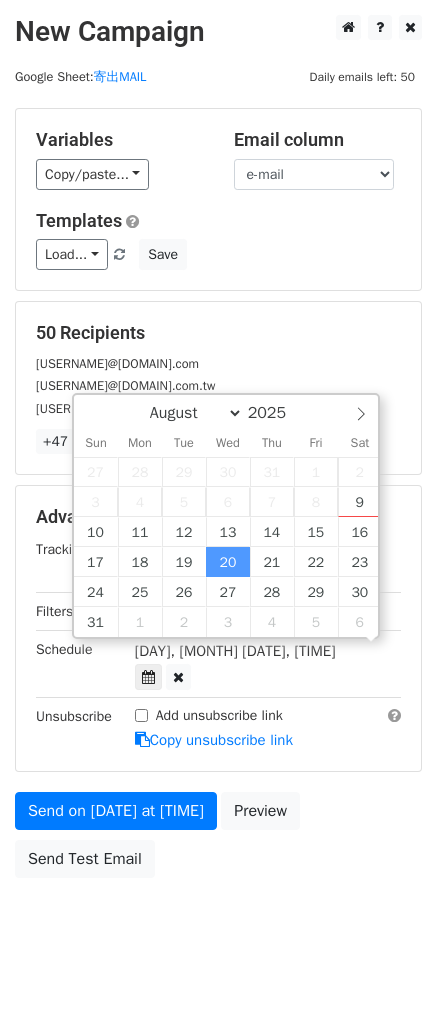 scroll, scrollTop: 1, scrollLeft: 0, axis: vertical 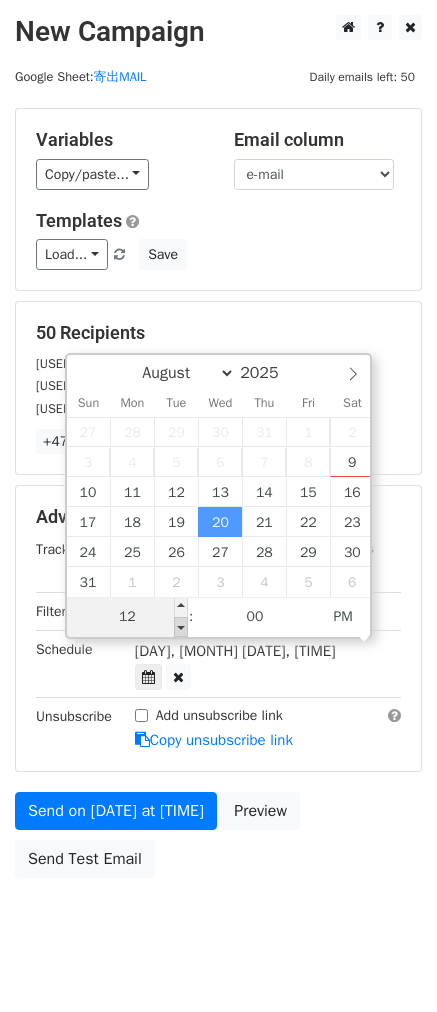 type on "2025-08-20 11:00" 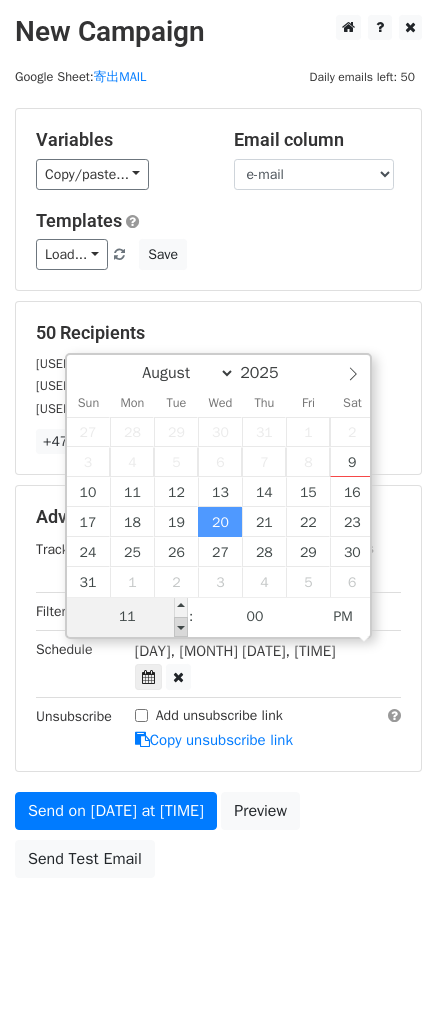 click at bounding box center (181, 627) 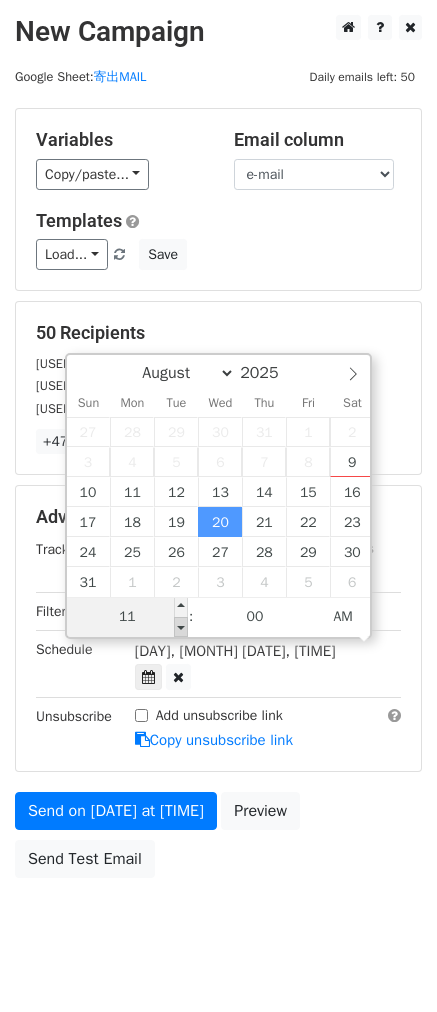 type on "2025-08-20 10:00" 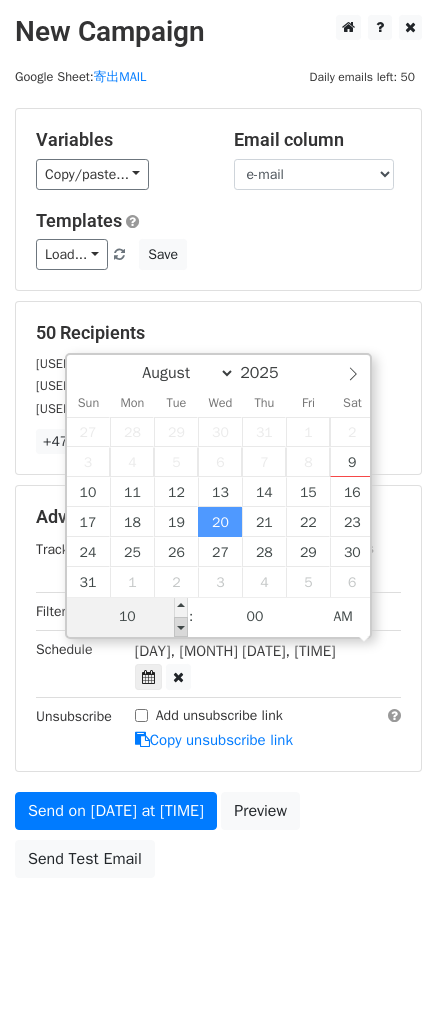 click at bounding box center (181, 627) 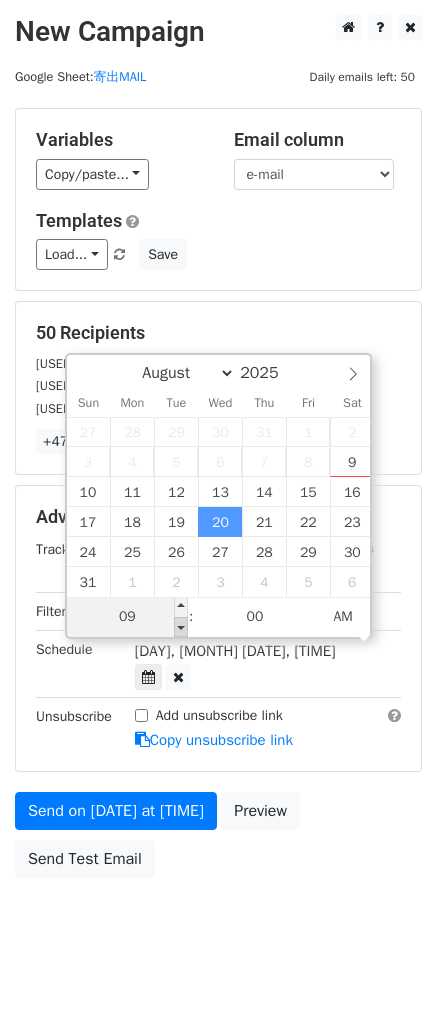 click at bounding box center [181, 627] 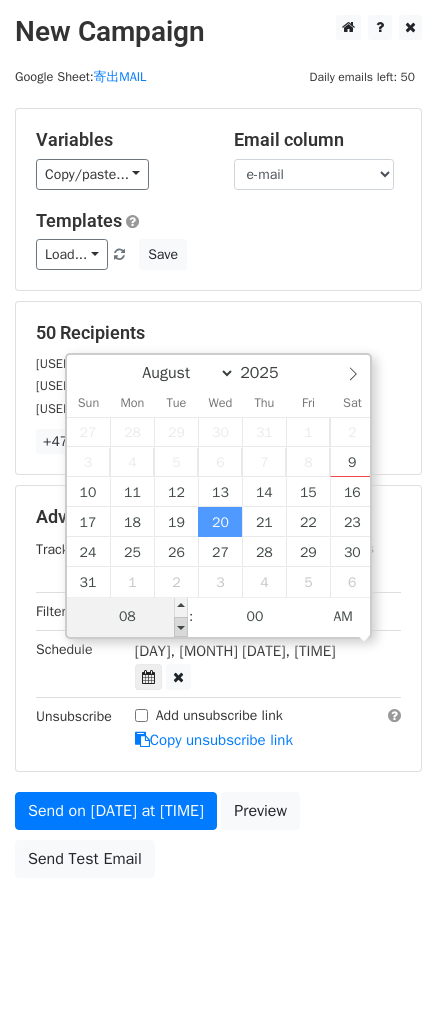 click at bounding box center (181, 627) 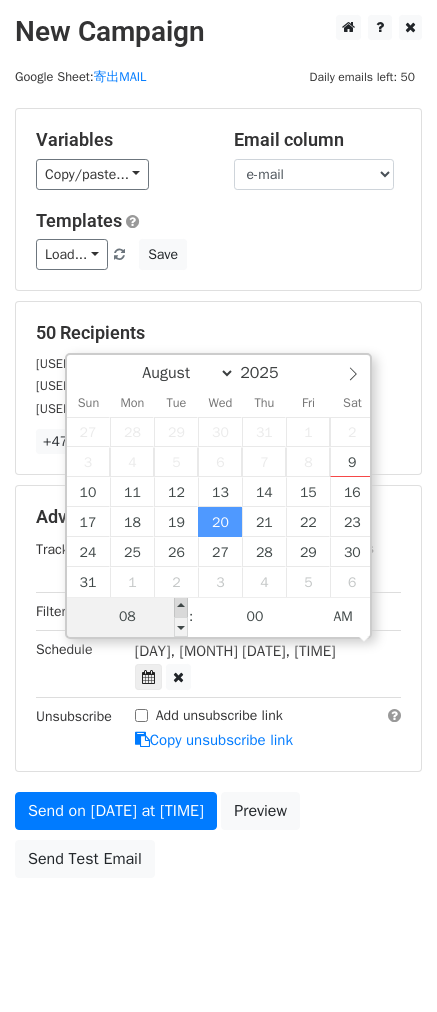 type on "2025-08-20 09:00" 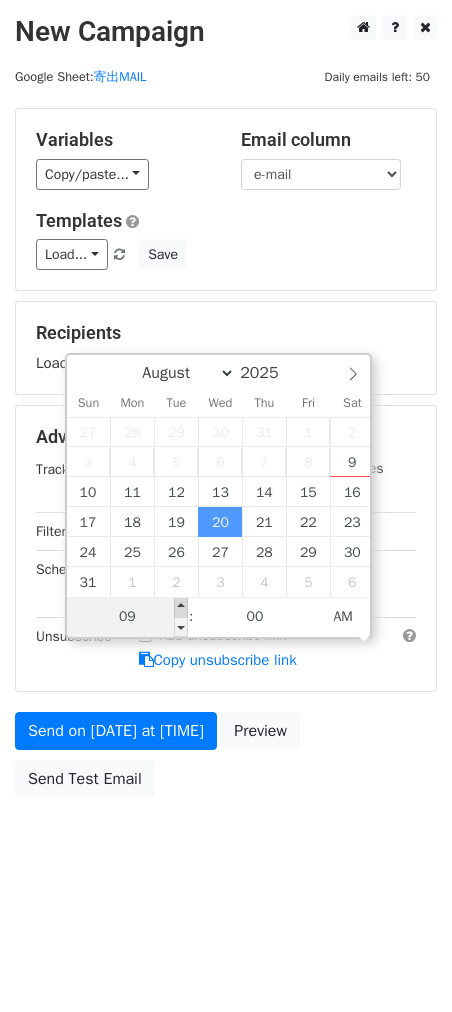 click at bounding box center (181, 607) 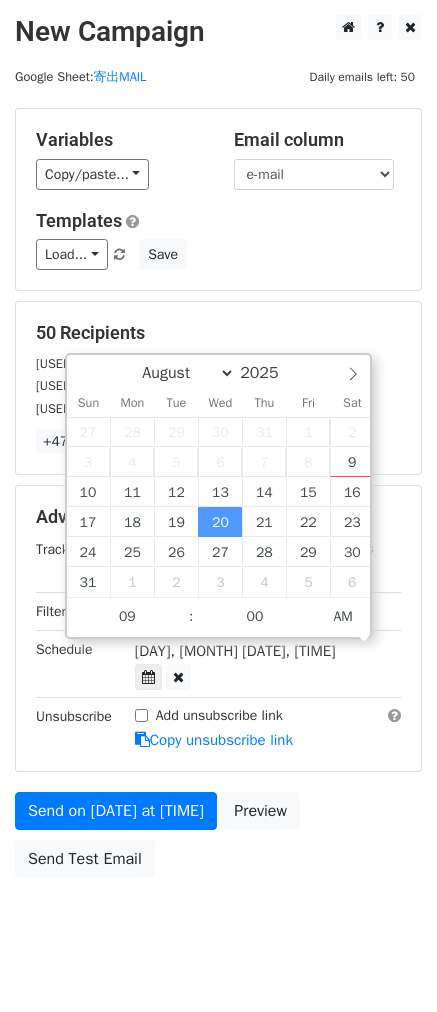 click on "Send on Aug 20 at 9:00am
Preview
Send Test Email" at bounding box center (218, 840) 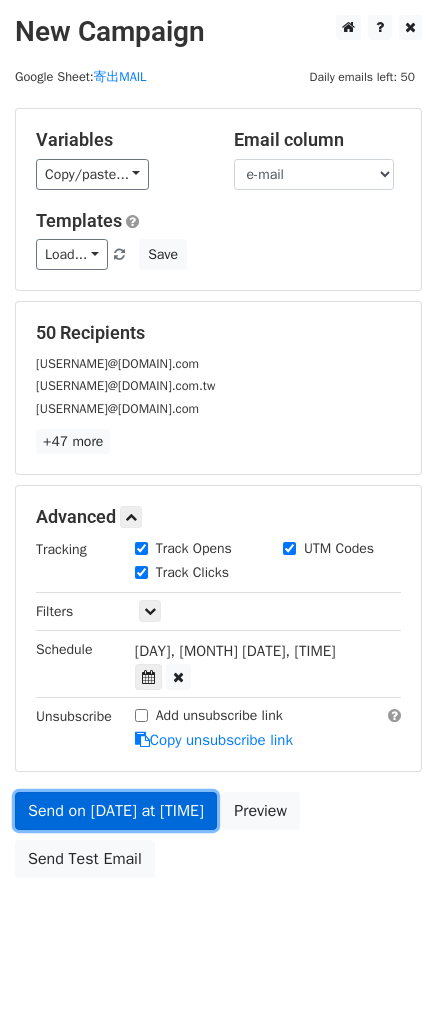 click on "Send on Aug 20 at 9:00am" at bounding box center [116, 811] 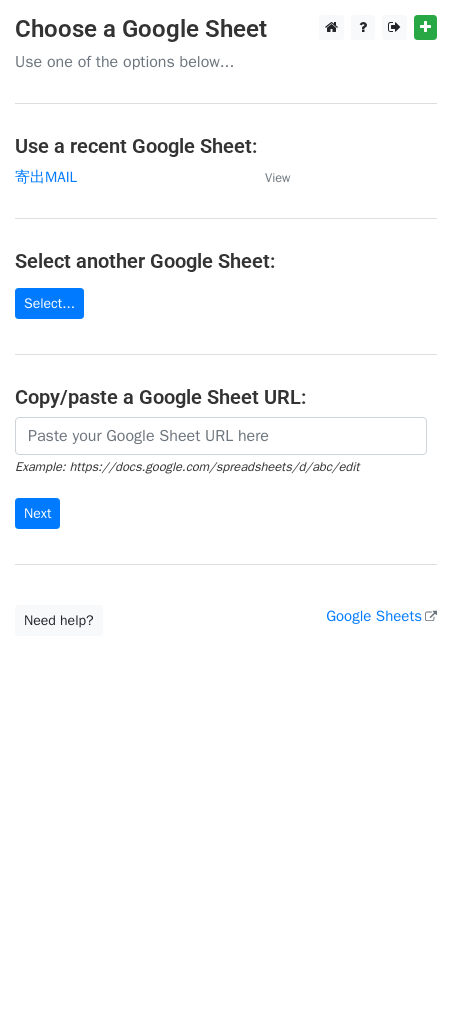 scroll, scrollTop: 0, scrollLeft: 0, axis: both 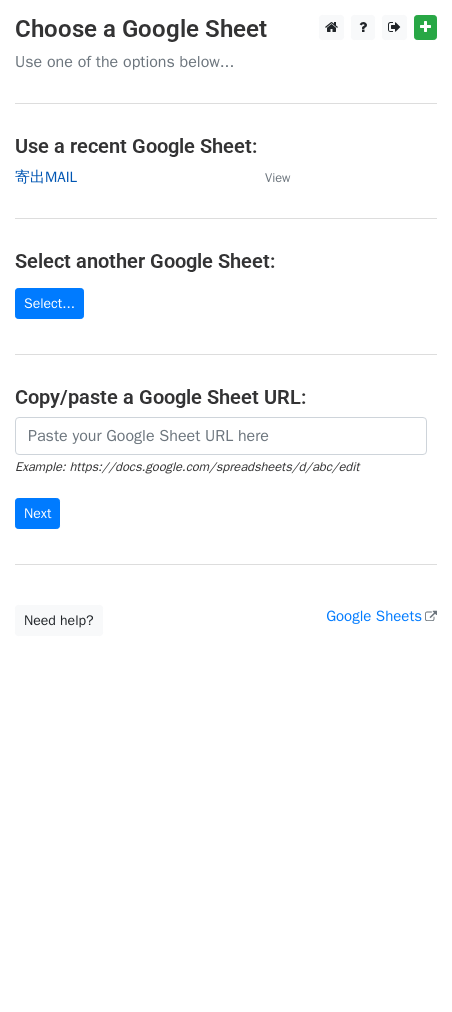 click on "寄出MAIL" at bounding box center (46, 177) 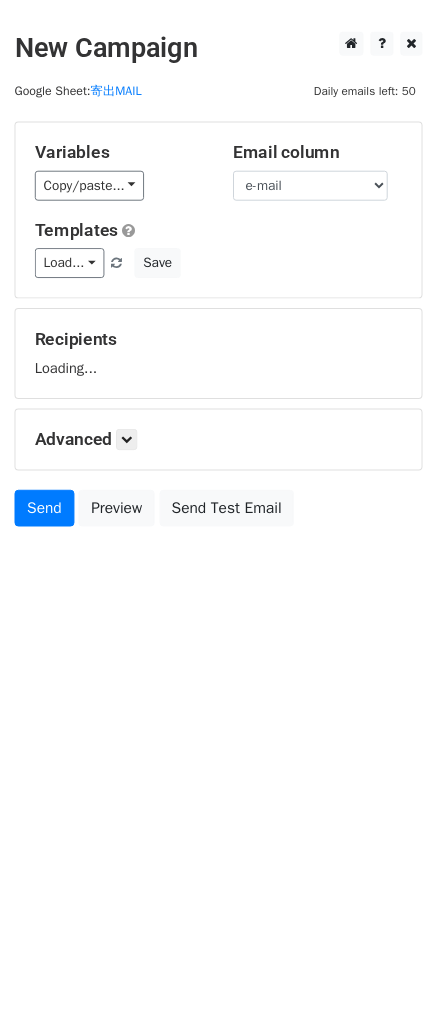 scroll, scrollTop: 0, scrollLeft: 0, axis: both 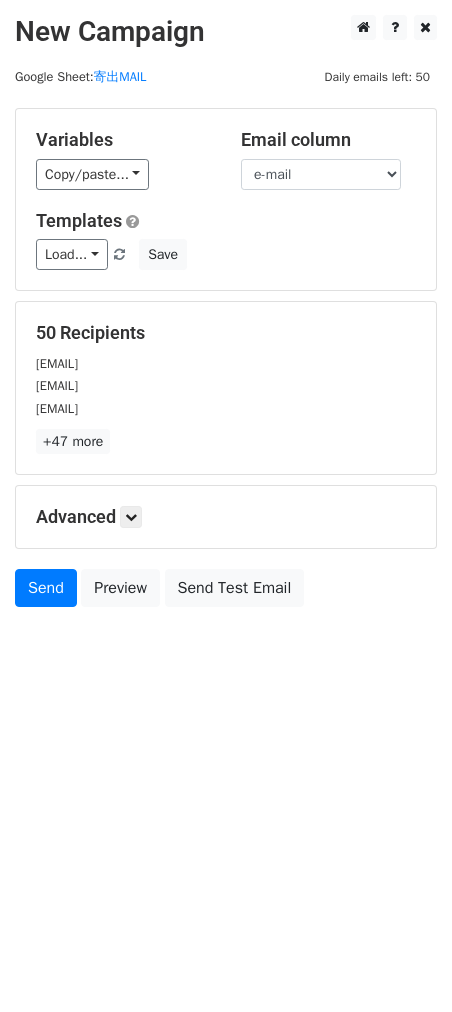 click on "Advanced" at bounding box center (226, 517) 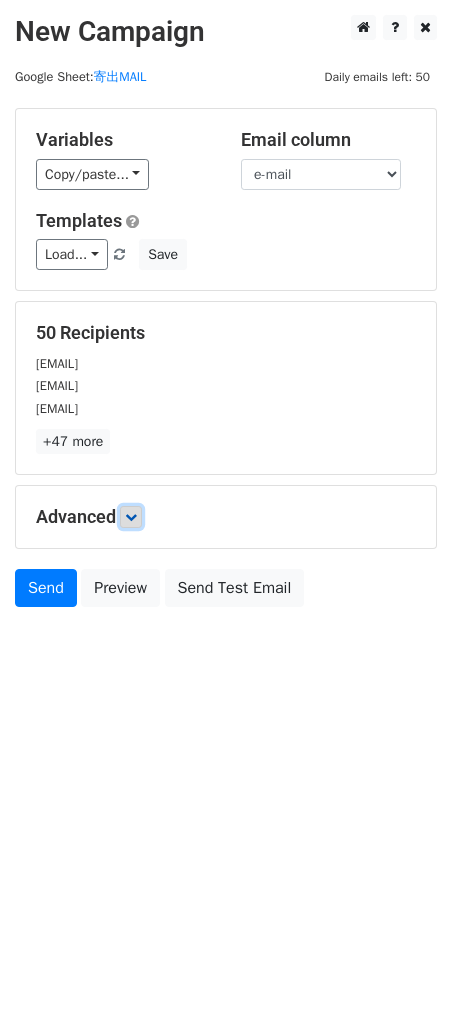 click at bounding box center [131, 517] 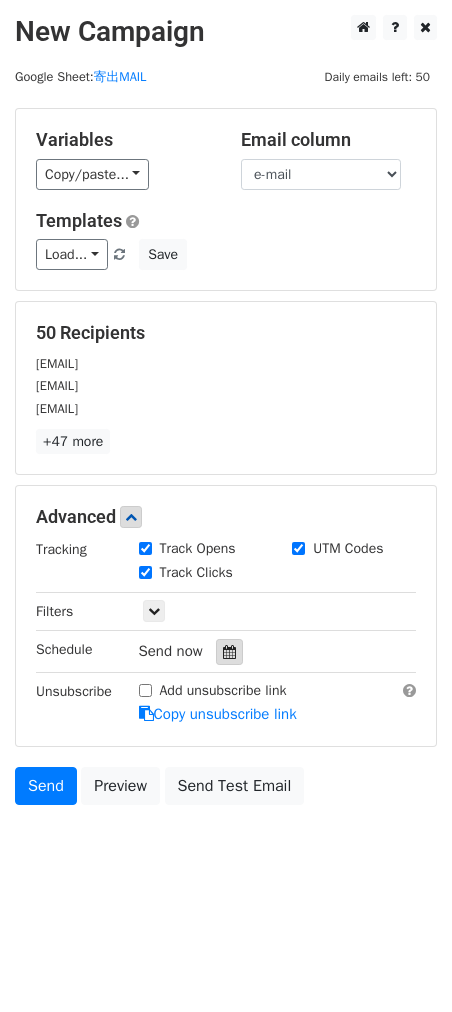 click at bounding box center (229, 652) 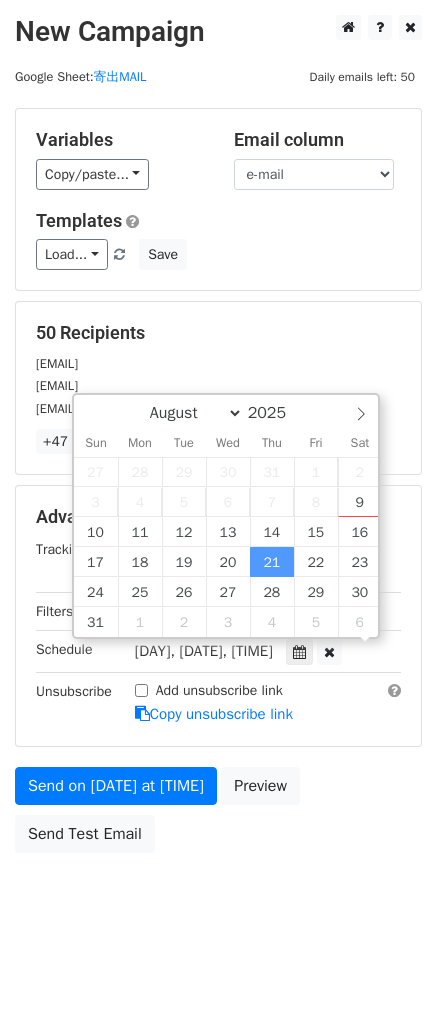 scroll, scrollTop: 1, scrollLeft: 0, axis: vertical 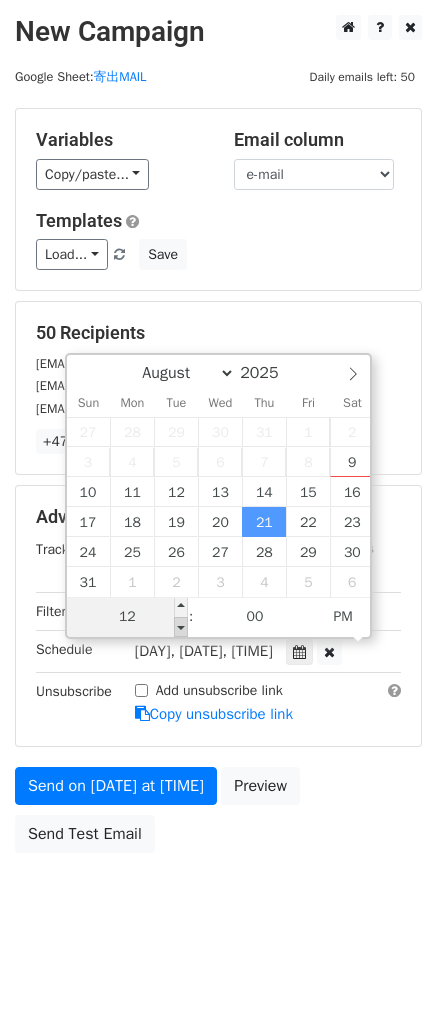 type on "2025-08-21 11:00" 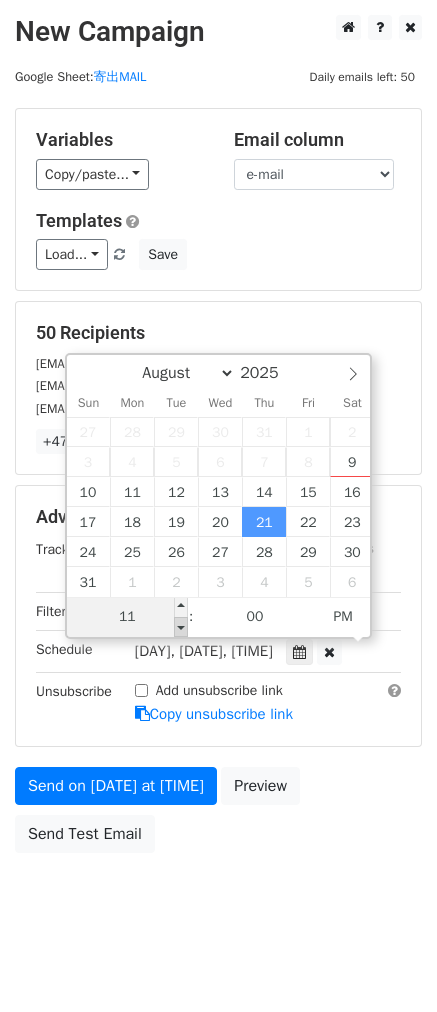 click at bounding box center [181, 627] 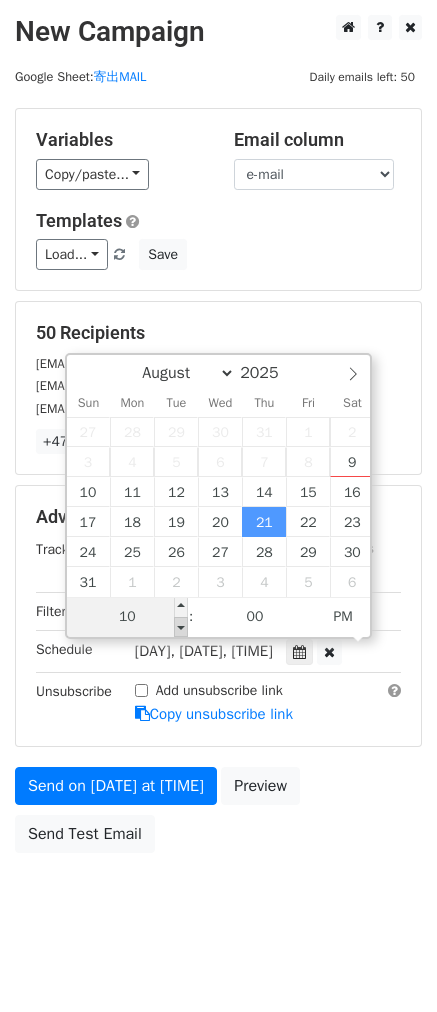 click at bounding box center (181, 627) 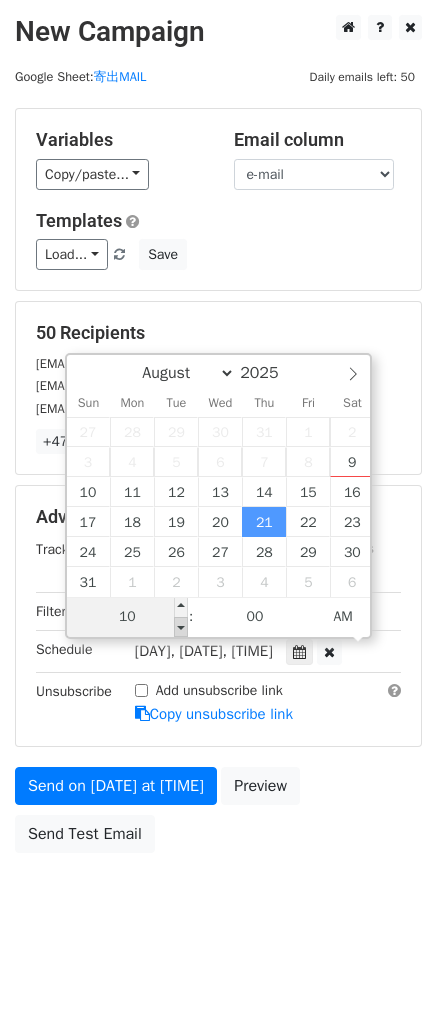 type on "2025-08-21 09:00" 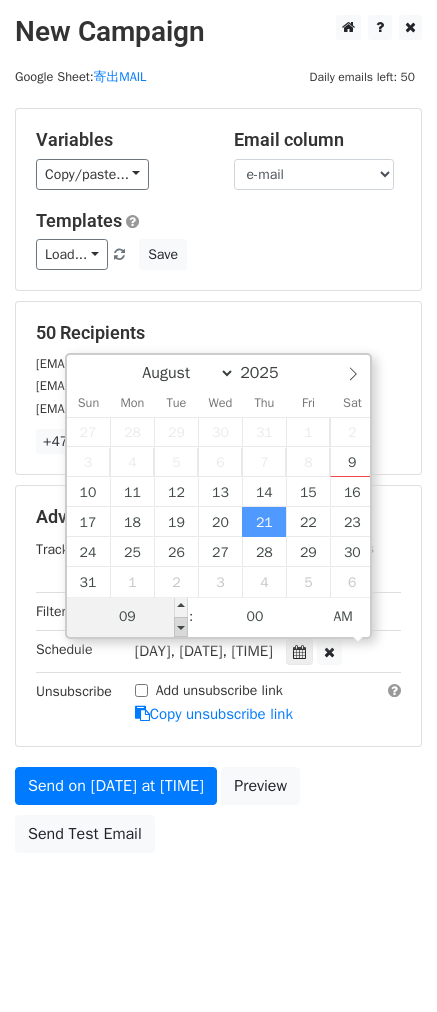 click at bounding box center [181, 627] 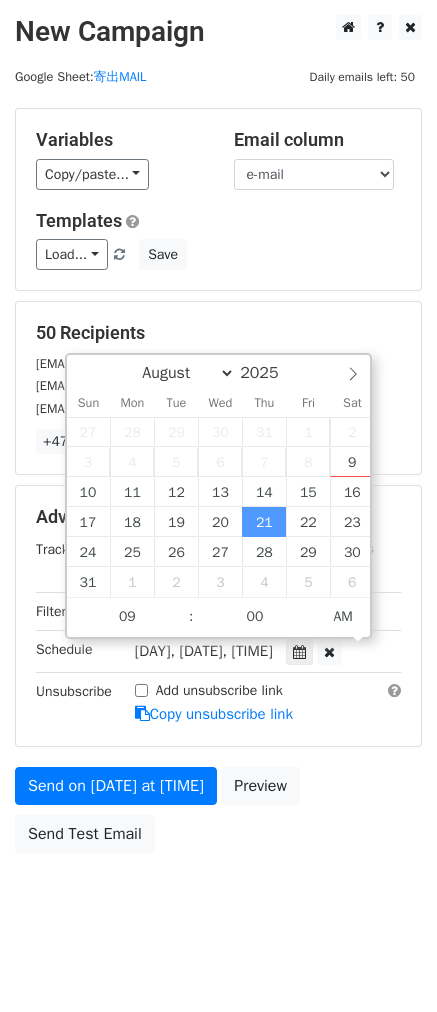 click on "Variables
Copy/paste...
{{e-mail}}
Email column
e-mail
Templates
Load...
No templates saved
Save
50 Recipients
yamato.kaohsiung@gmail.com
zscramschool@gmail.com
msjunior2016@yahoo.com.tw
+47 more
50 Recipients
×
yamato.kaohsiung@gmail.com
zscramschool@gmail.com
msjunior2016@yahoo.com.tw
earmorejj@gmail.com
justgood25237372@gmail.com
simon1975@seed.net.tw
tsungyulin@yahoo.com.tw
txg.lehsing@msa.hinet.net
wd20221001@gmail.com
rainbow7903278@gmail.com
kaohsuing.xqs@gmail.com
martyliu1021@yahoo.com.tw
senren228@yahoo.com.tw
yudelo1024@gmail.com
oxfordyang@gmail.com
tkd7239090@gmail.com
elisa881008@yahoo.com.tw
hsmyschool@gmail.com
readerplace0129@gmail.com
jhihmao2009@gmail.com
e1ynn640725@gmail.com
ydcylin1@twowin.com.tw" at bounding box center (218, 485) 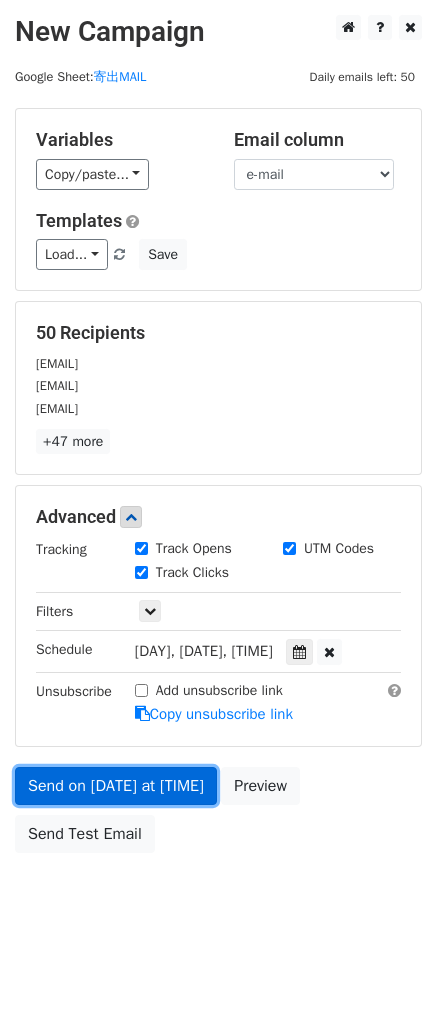 click on "Send on Aug 21 at 9:00am" at bounding box center (116, 786) 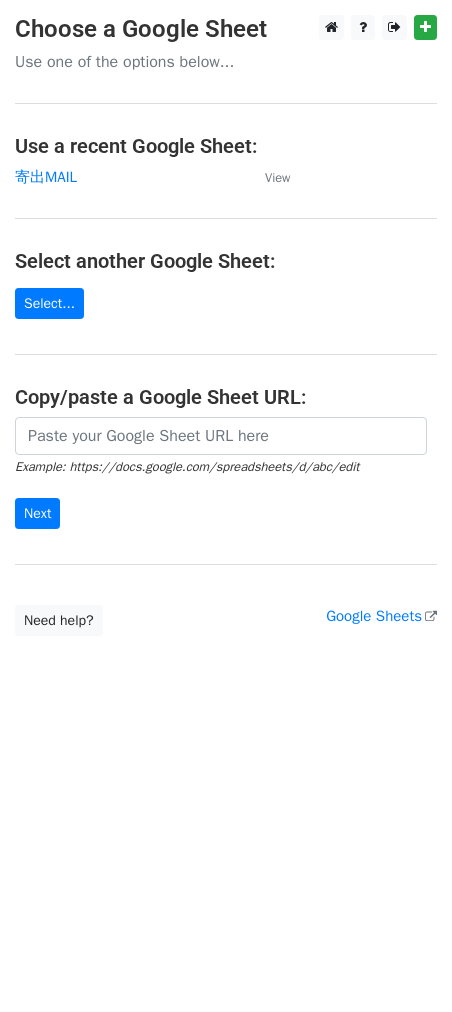 scroll, scrollTop: 0, scrollLeft: 0, axis: both 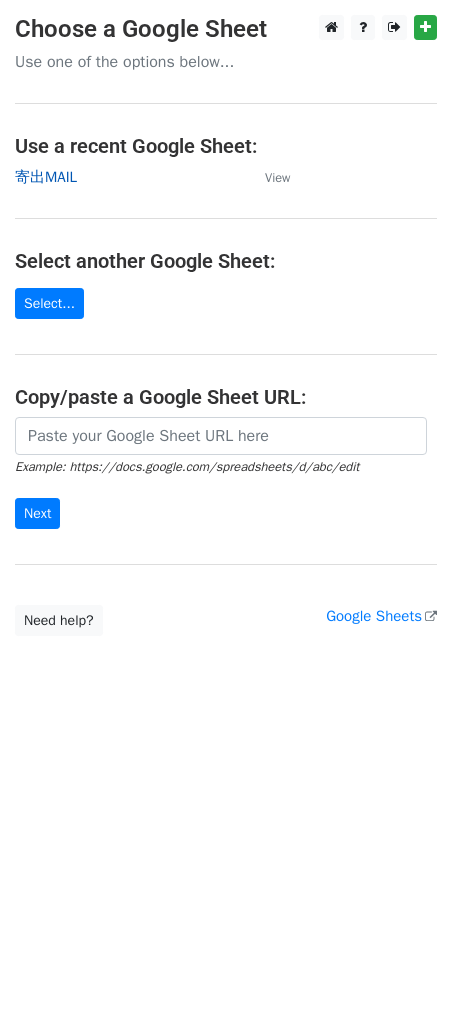 click on "寄出MAIL" at bounding box center [46, 177] 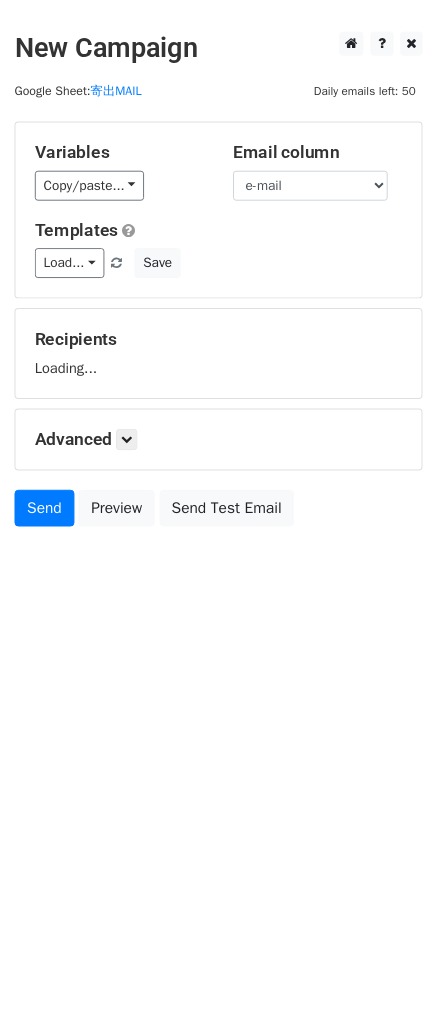 scroll, scrollTop: 0, scrollLeft: 0, axis: both 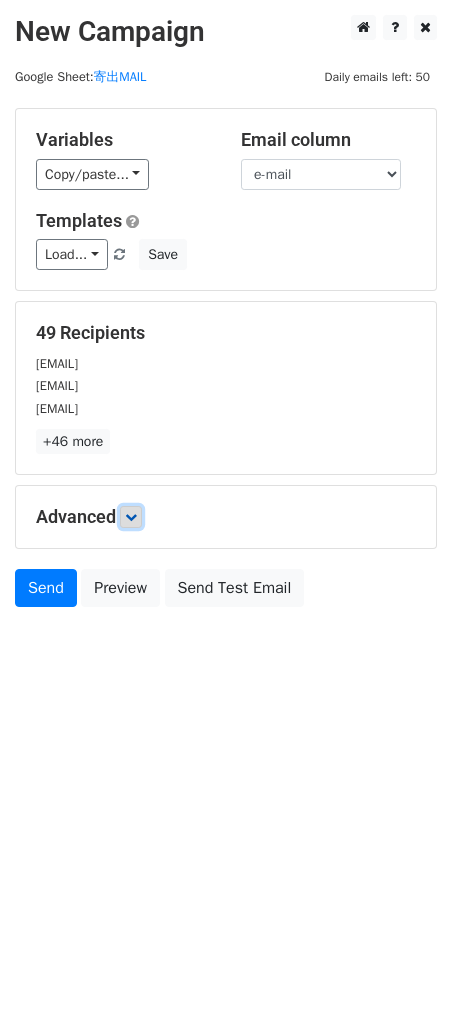 click at bounding box center [131, 517] 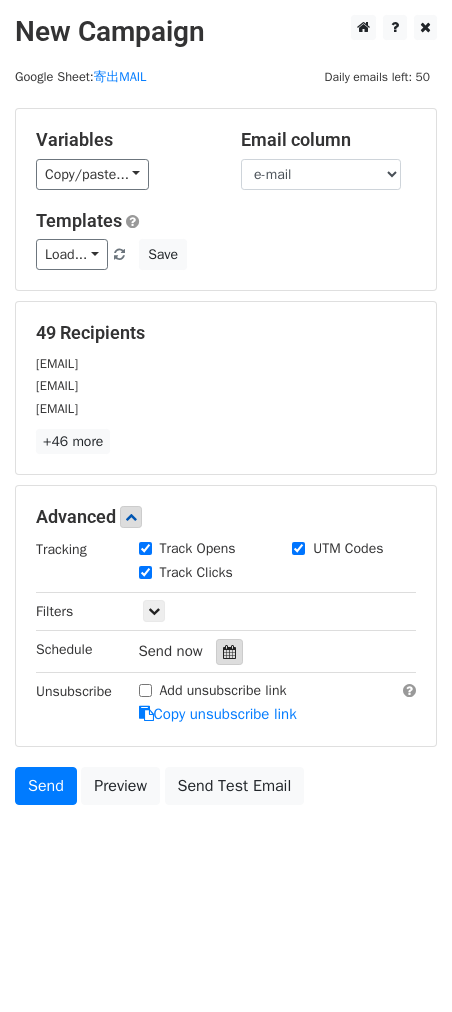 click at bounding box center [229, 652] 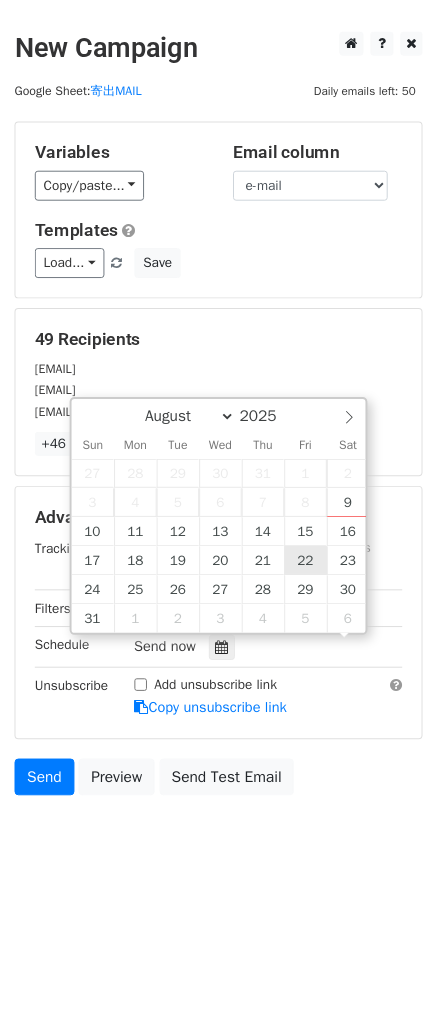scroll, scrollTop: 1, scrollLeft: 0, axis: vertical 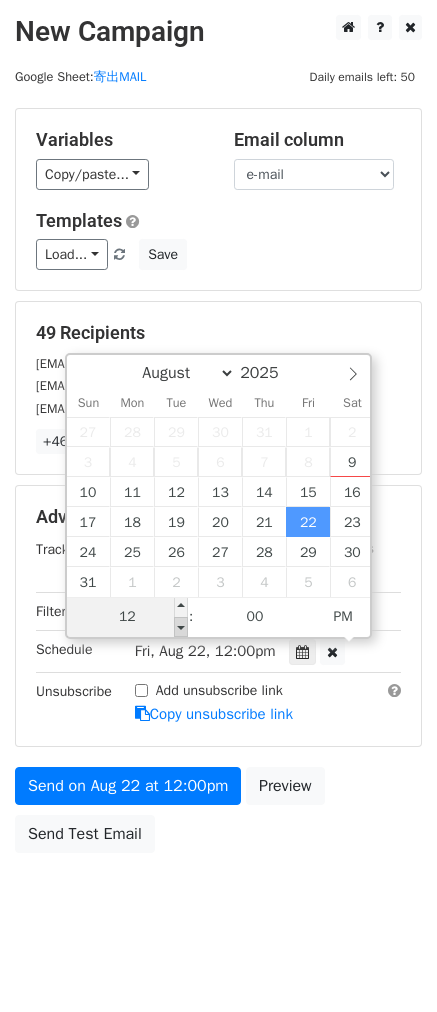 type on "2025-08-22 11:00" 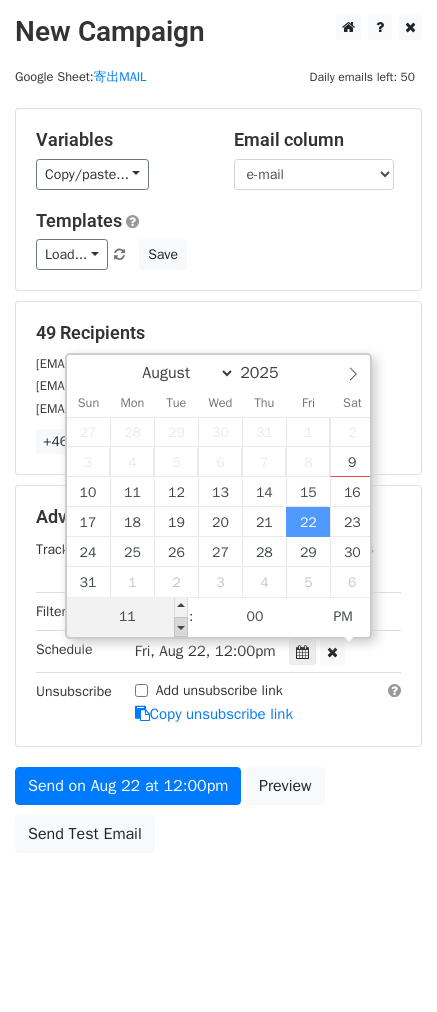 click at bounding box center (181, 627) 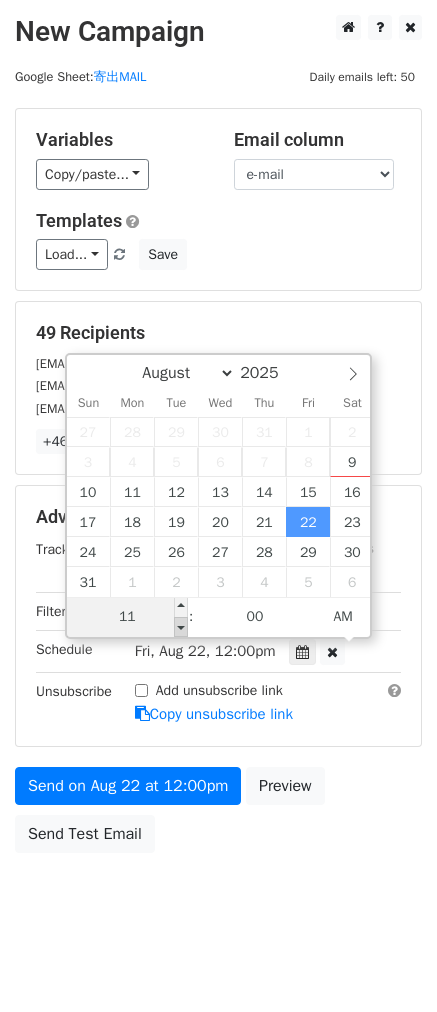type on "2025-08-22 10:00" 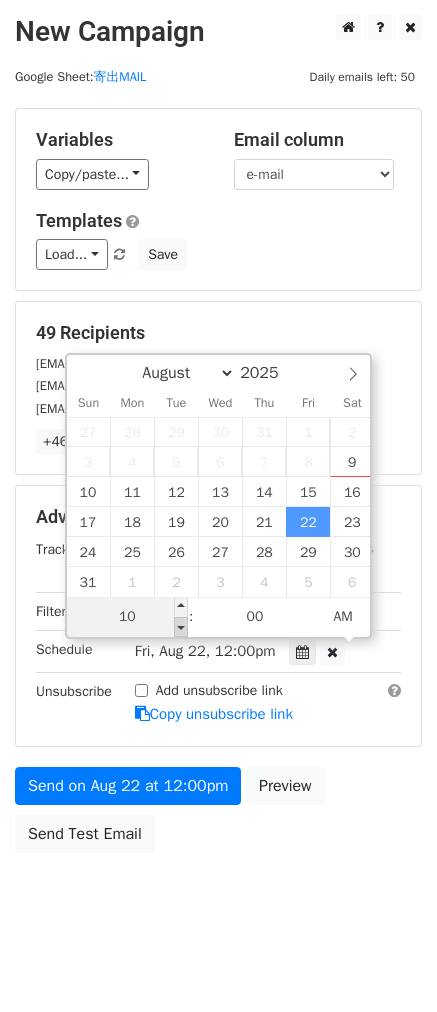 click at bounding box center (181, 627) 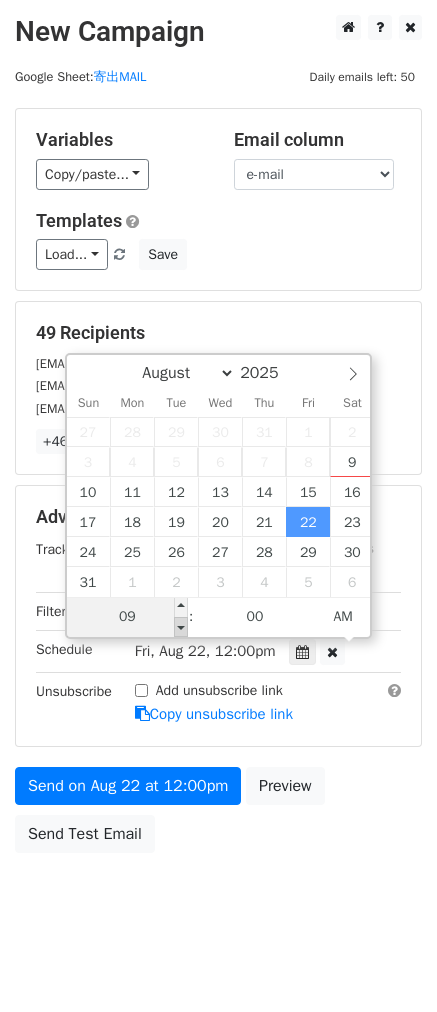 click at bounding box center (181, 627) 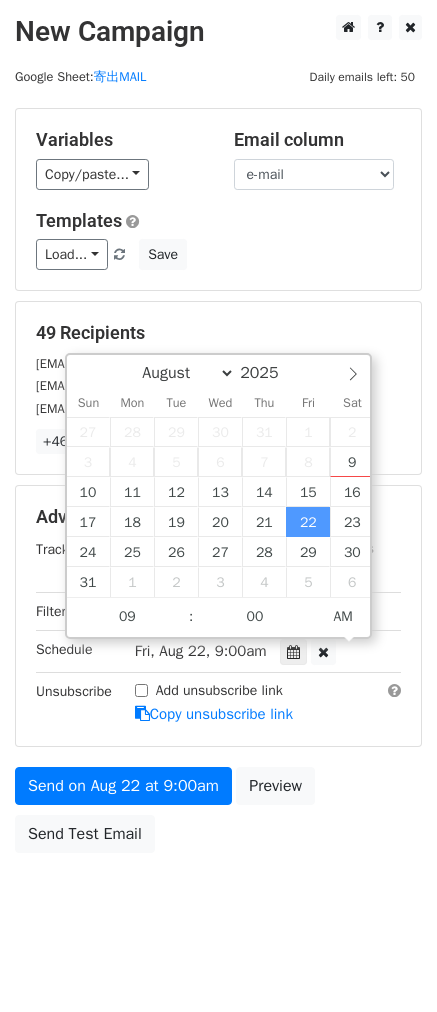 click on "Advanced
Tracking
Track Opens
UTM Codes
Track Clicks
Filters
Only include spreadsheet rows that match the following filters:
Schedule
Fri, Aug 22, 9:00am
2025-08-22 09:00
Unsubscribe
Add unsubscribe link
Copy unsubscribe link" at bounding box center [218, 615] 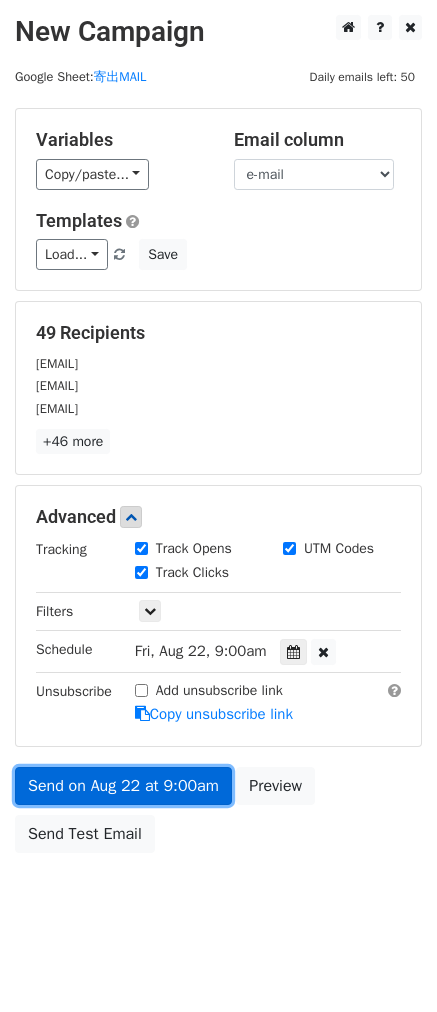 click on "Send on Aug 22 at 9:00am" at bounding box center [123, 786] 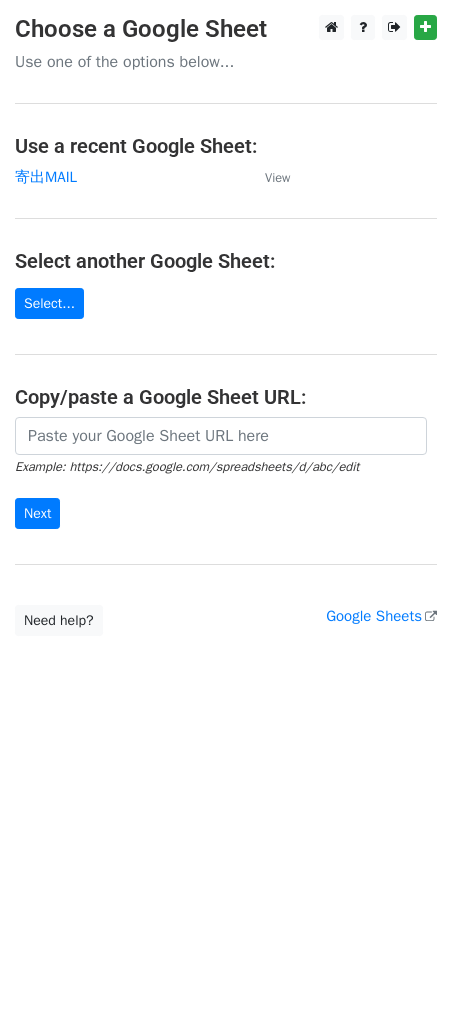 scroll, scrollTop: 0, scrollLeft: 0, axis: both 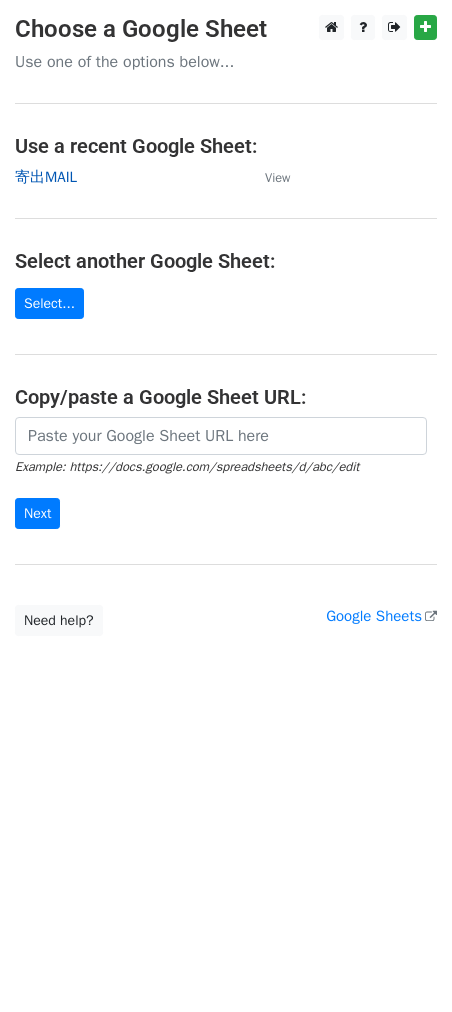 click on "寄出MAIL" at bounding box center [46, 177] 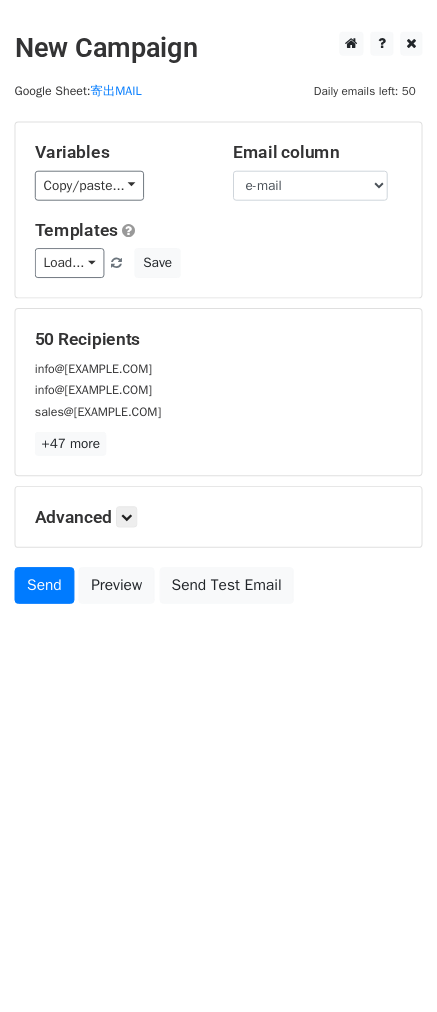 scroll, scrollTop: 0, scrollLeft: 0, axis: both 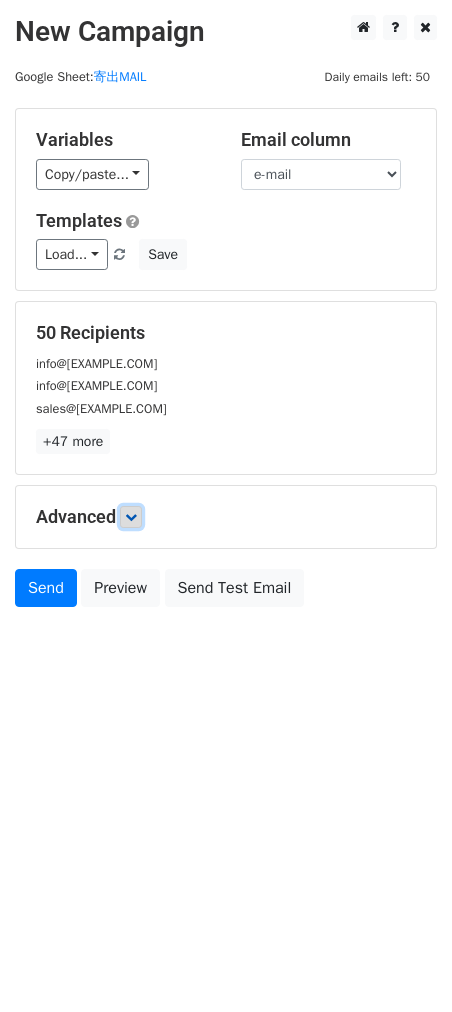 click at bounding box center [131, 517] 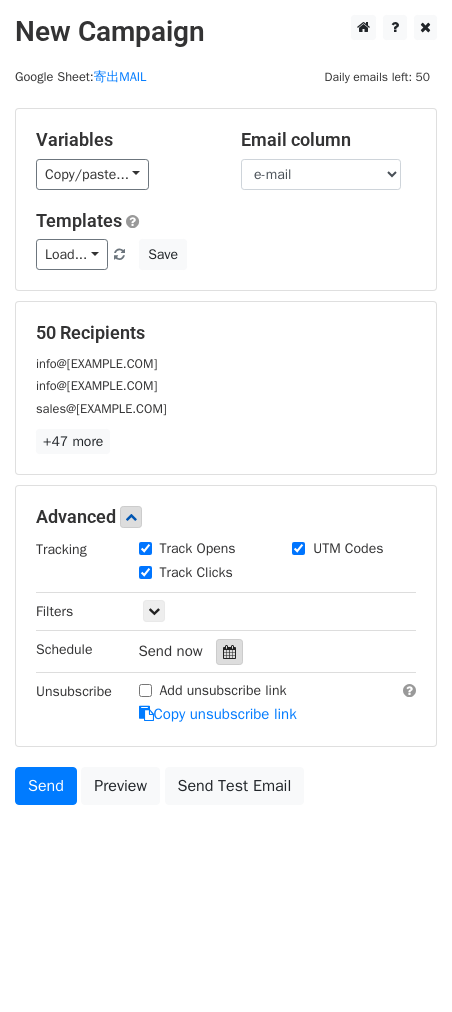 click at bounding box center (229, 652) 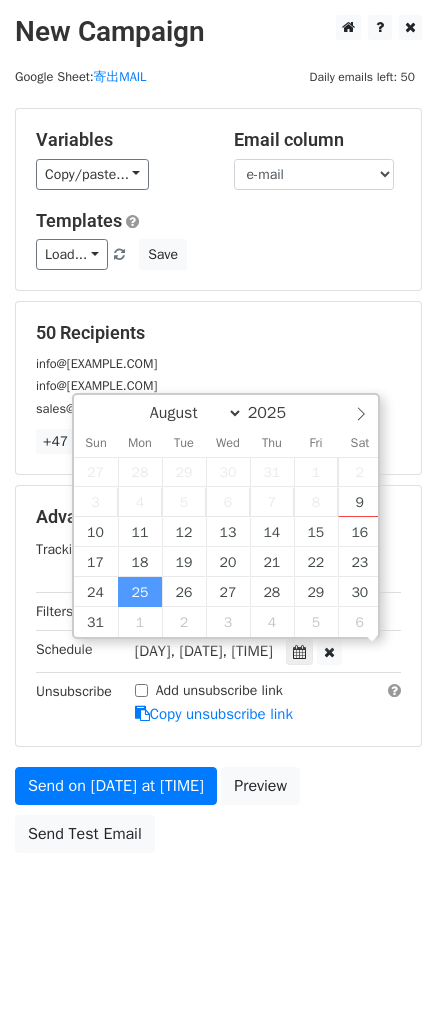 scroll, scrollTop: 1, scrollLeft: 0, axis: vertical 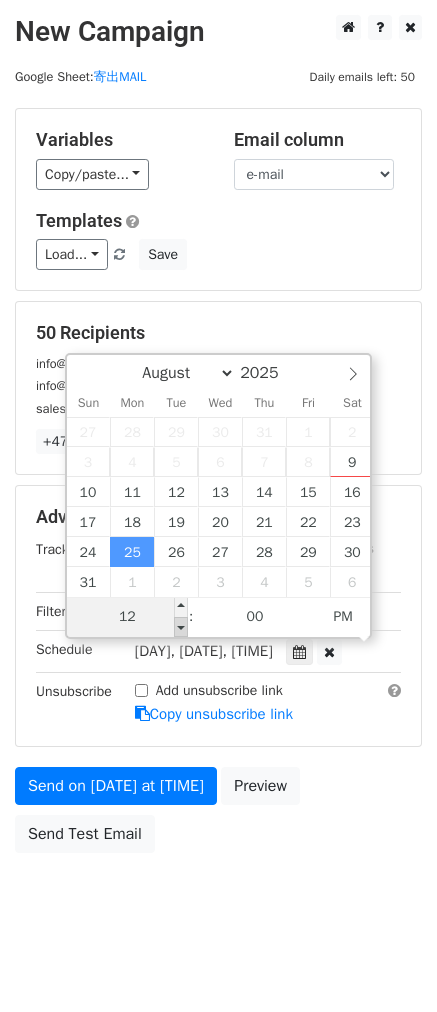 type on "2025-08-25 11:00" 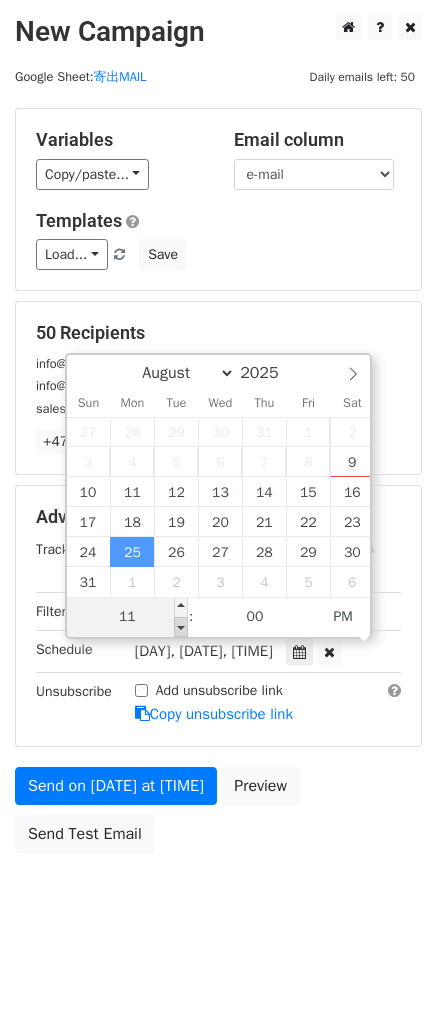 click at bounding box center [181, 627] 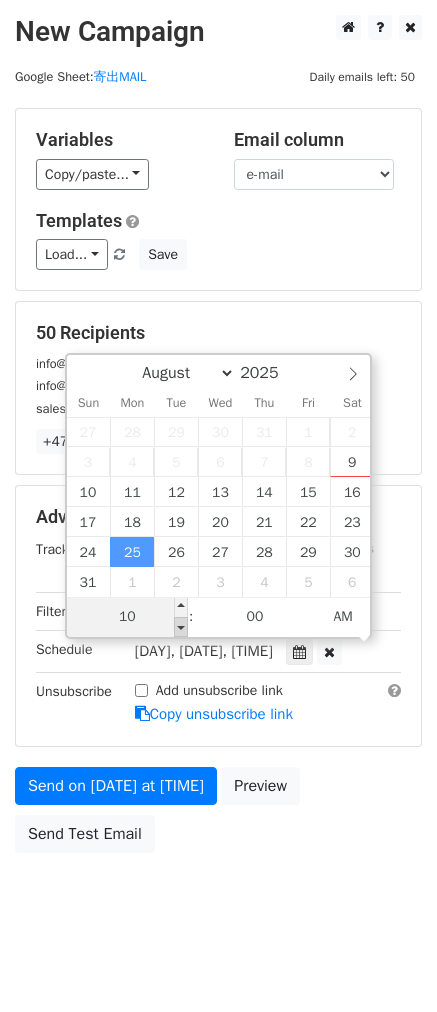 click at bounding box center (181, 627) 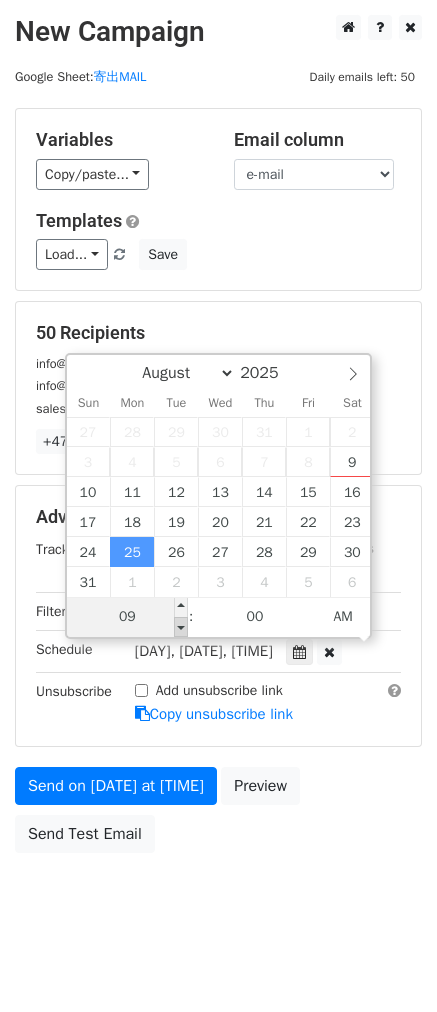 click at bounding box center (181, 627) 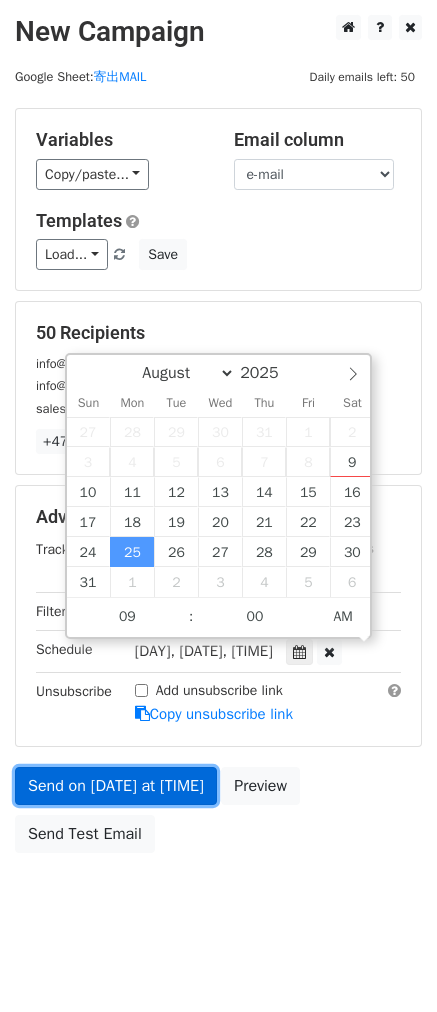 click on "Send on Aug 25 at 9:00am" at bounding box center [116, 786] 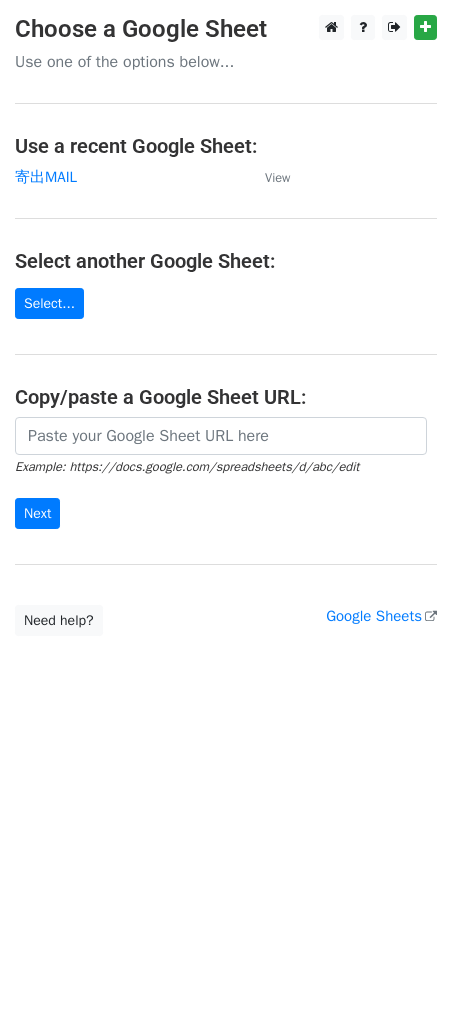scroll, scrollTop: 0, scrollLeft: 0, axis: both 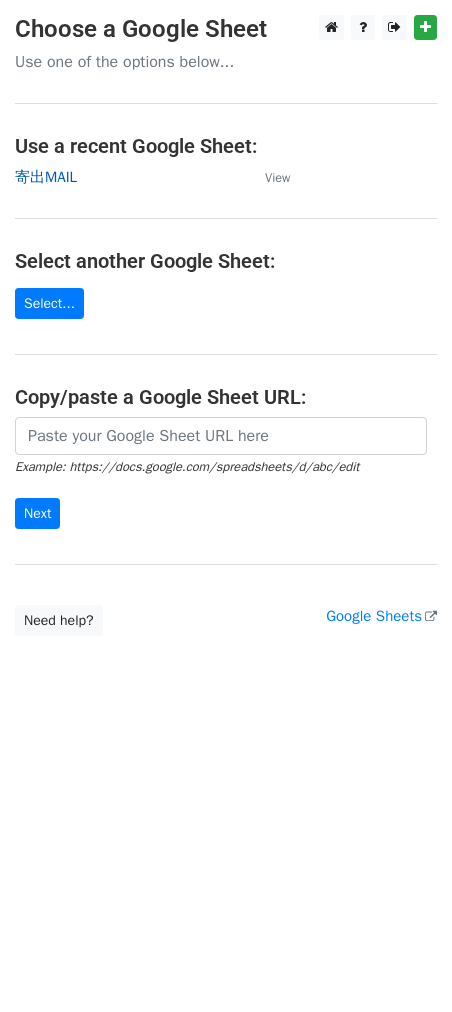 click on "寄出MAIL" at bounding box center [46, 177] 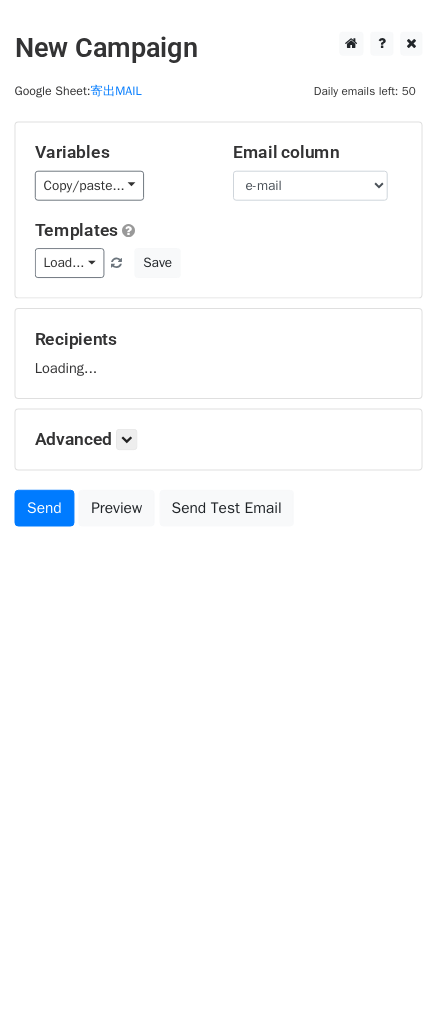 scroll, scrollTop: 0, scrollLeft: 0, axis: both 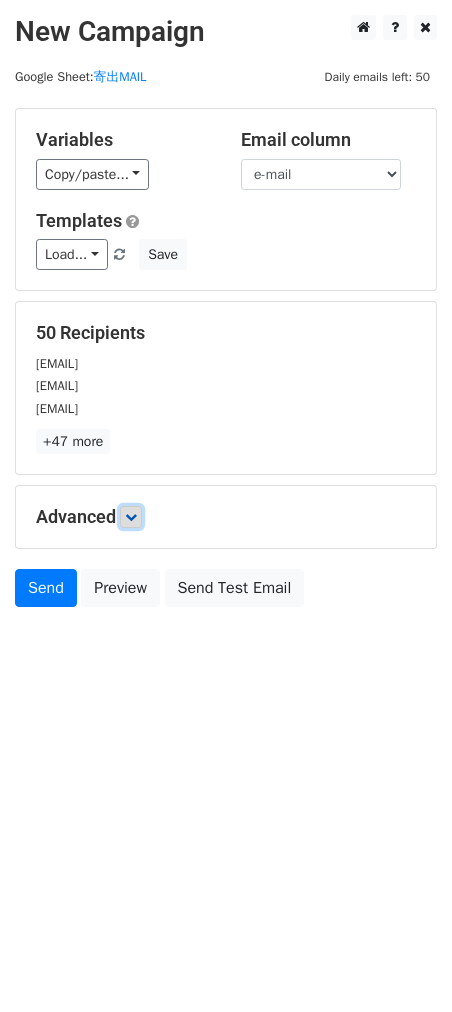 click at bounding box center [131, 517] 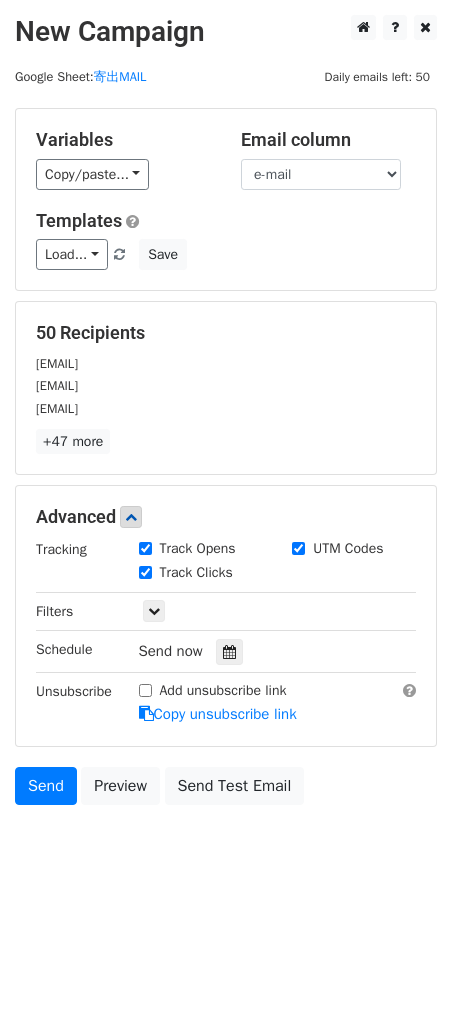 click on "Send now" at bounding box center [256, 651] 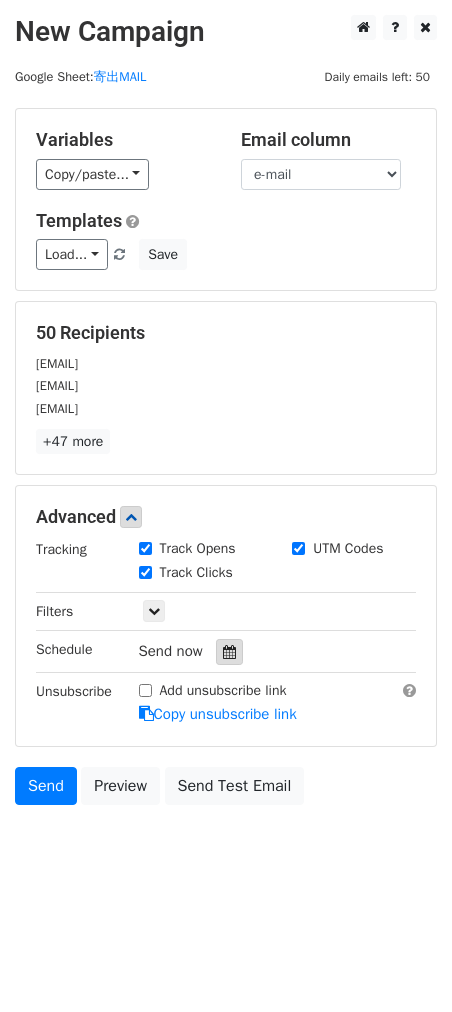 click at bounding box center [229, 652] 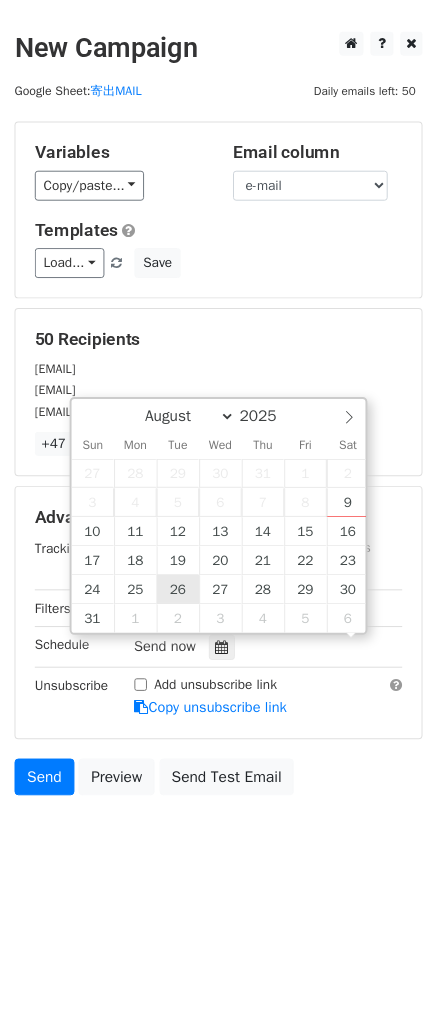 scroll, scrollTop: 1, scrollLeft: 0, axis: vertical 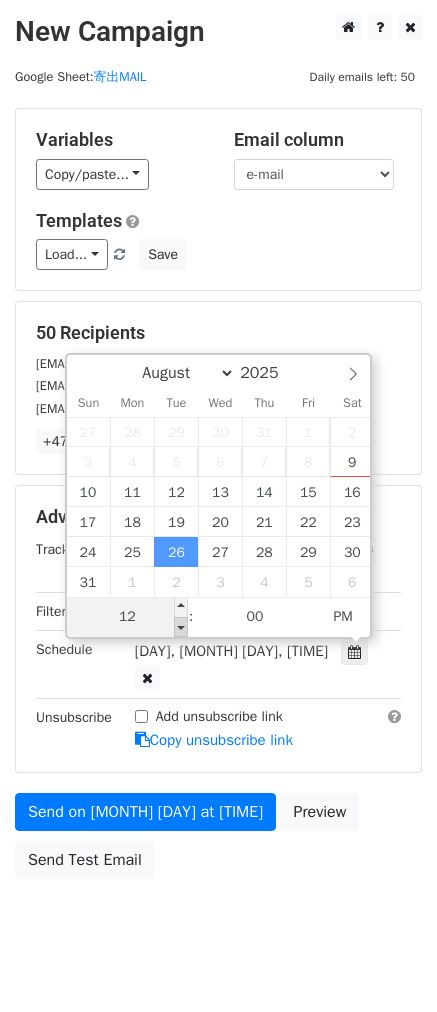 type on "2025-08-26 11:00" 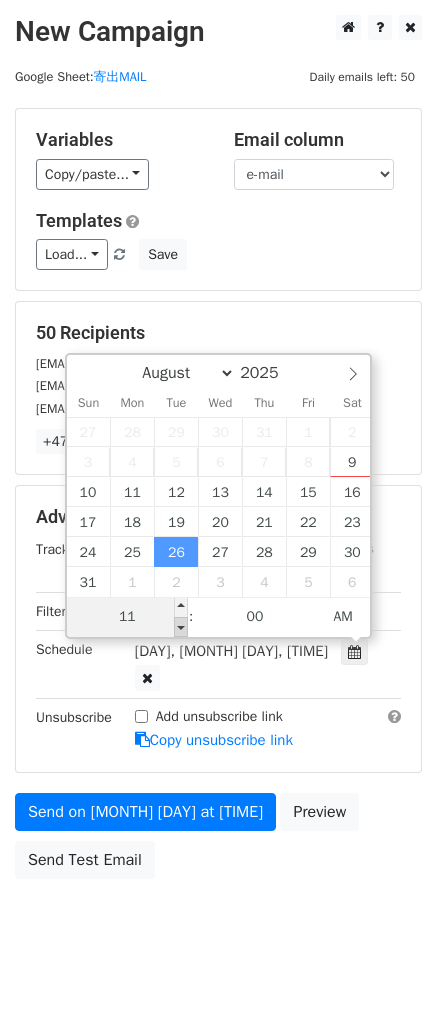 click at bounding box center (181, 627) 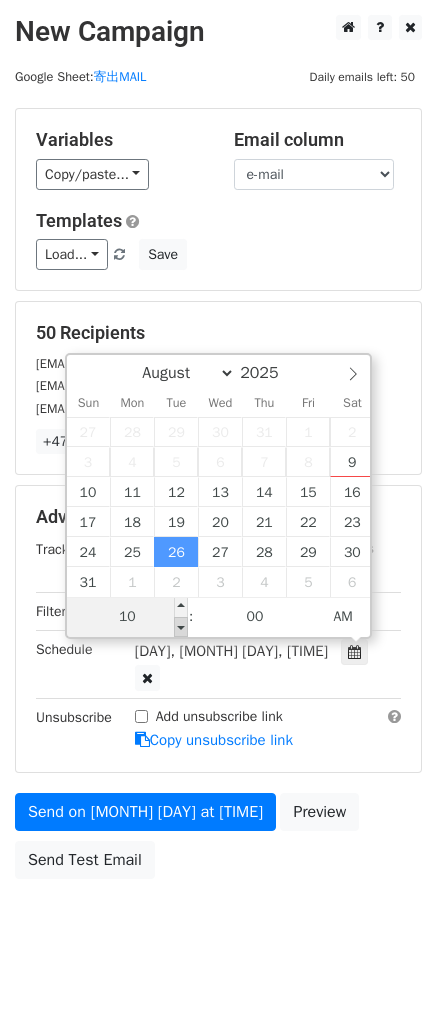 click at bounding box center [181, 627] 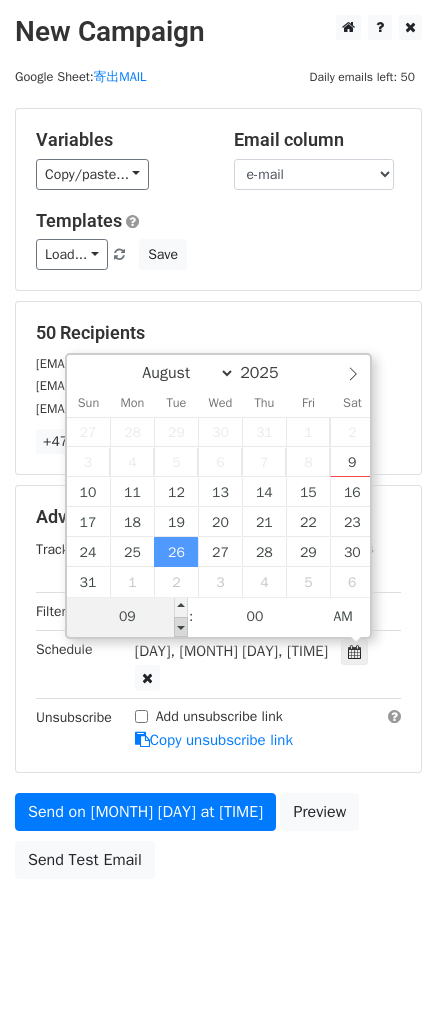 click at bounding box center [181, 627] 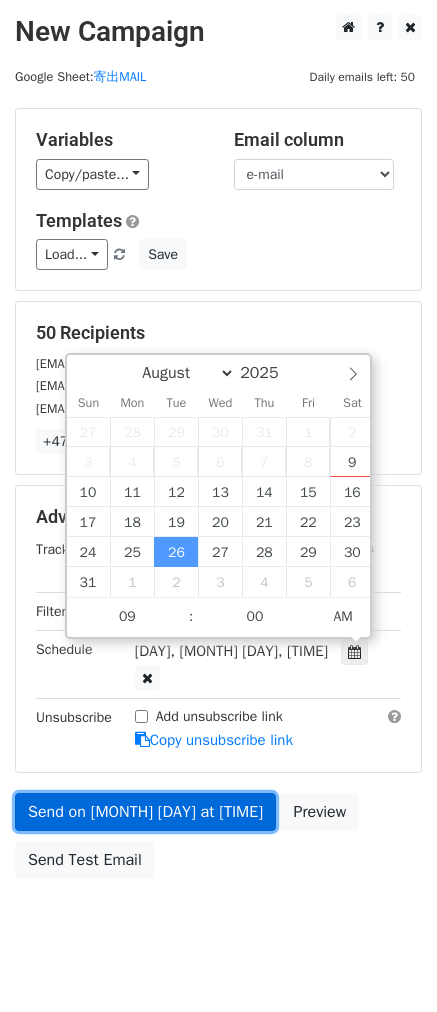 click on "Send on Aug 26 at 9:00am" at bounding box center [145, 812] 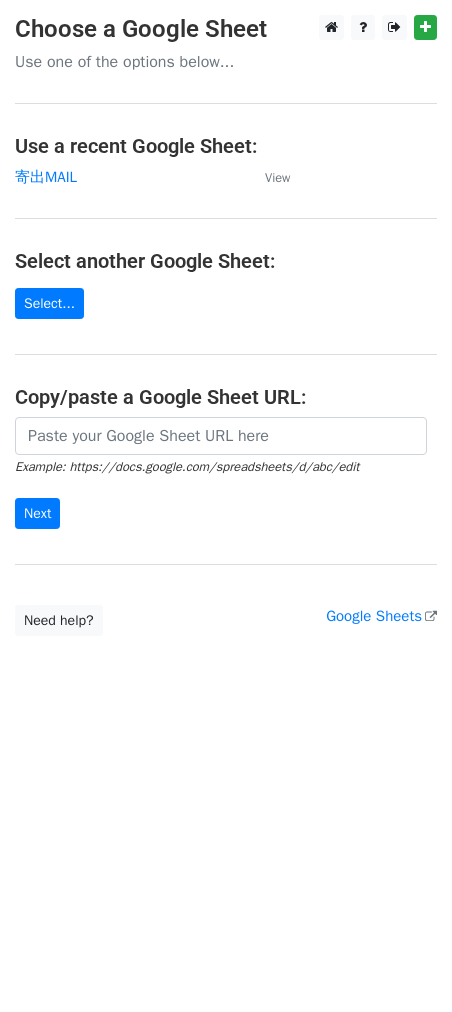 scroll, scrollTop: 0, scrollLeft: 0, axis: both 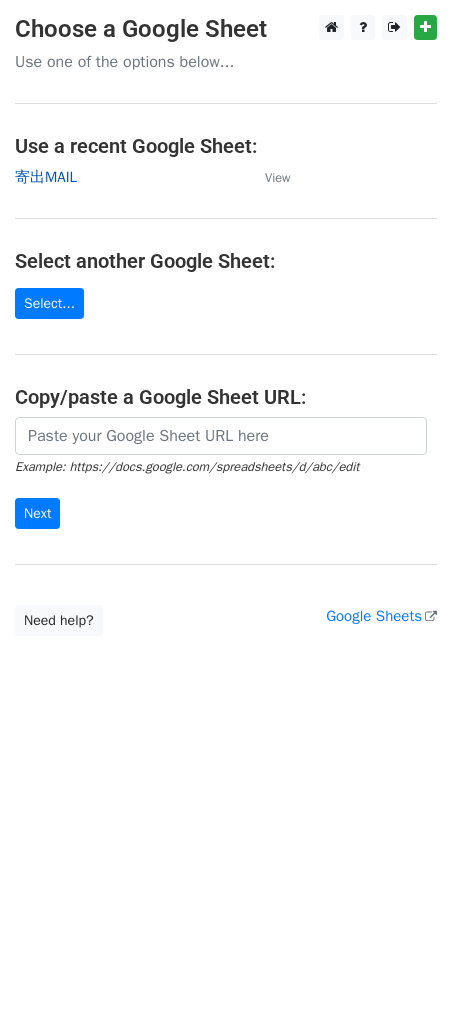 click on "寄出MAIL" at bounding box center (46, 177) 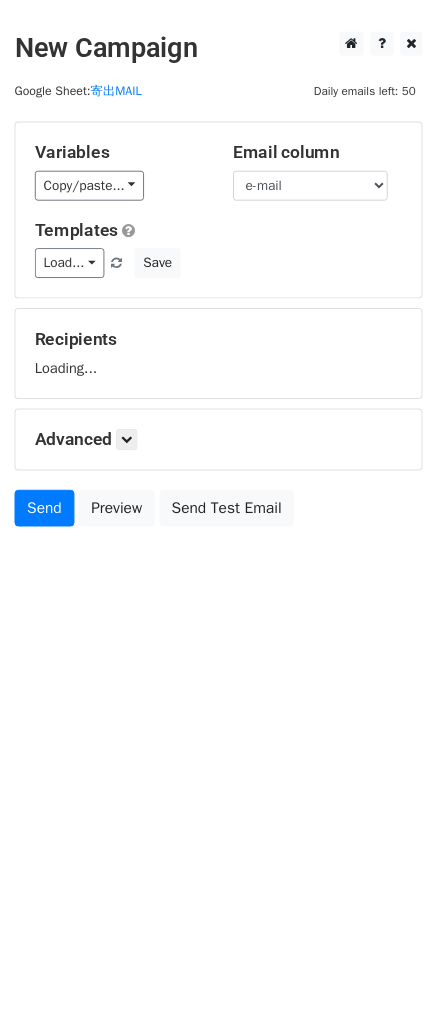 scroll, scrollTop: 0, scrollLeft: 0, axis: both 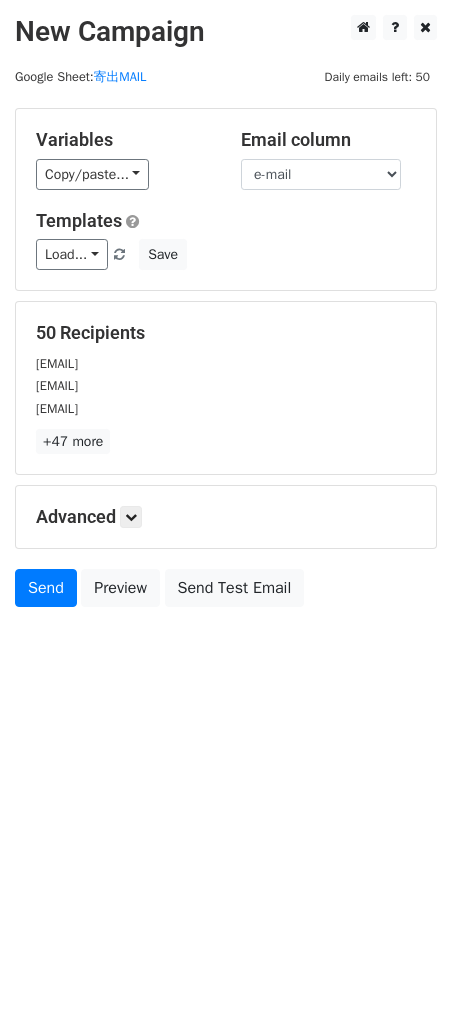 click on "Variables
Copy/paste...
[EMAIL]" at bounding box center (123, 159) 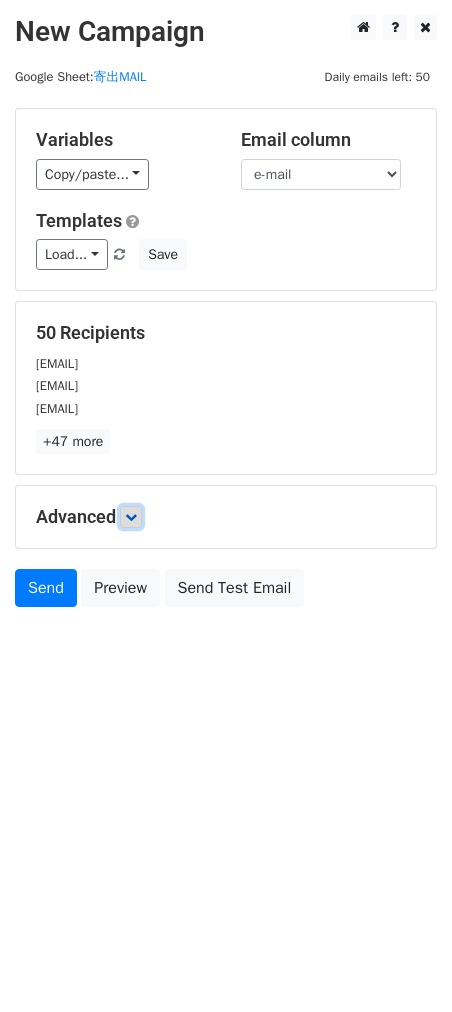 click at bounding box center [131, 517] 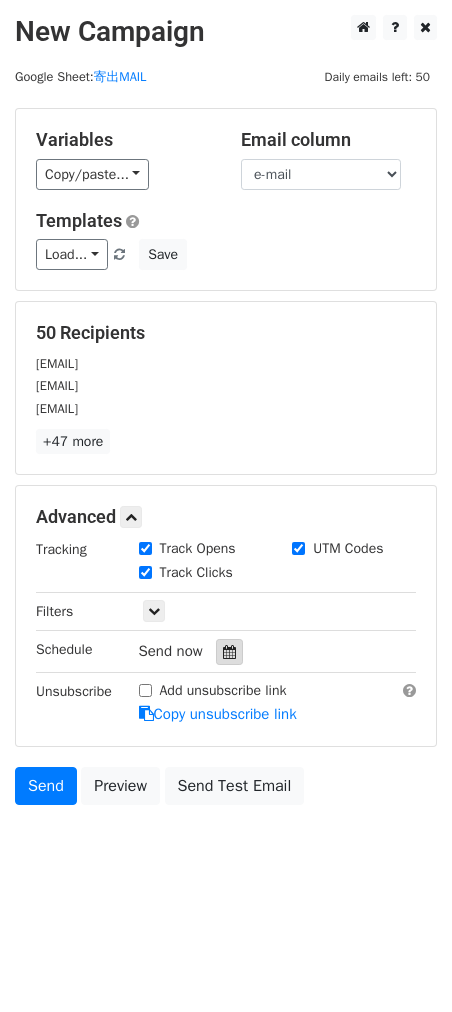 click at bounding box center [229, 652] 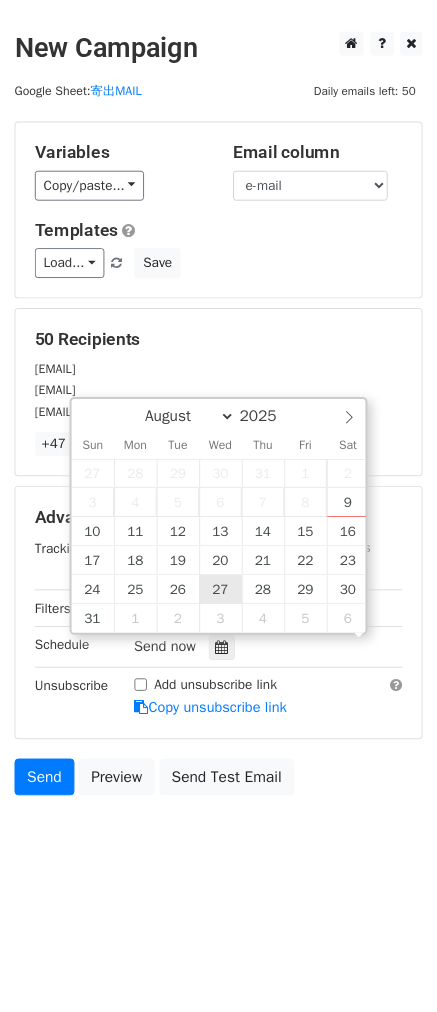 scroll, scrollTop: 1, scrollLeft: 0, axis: vertical 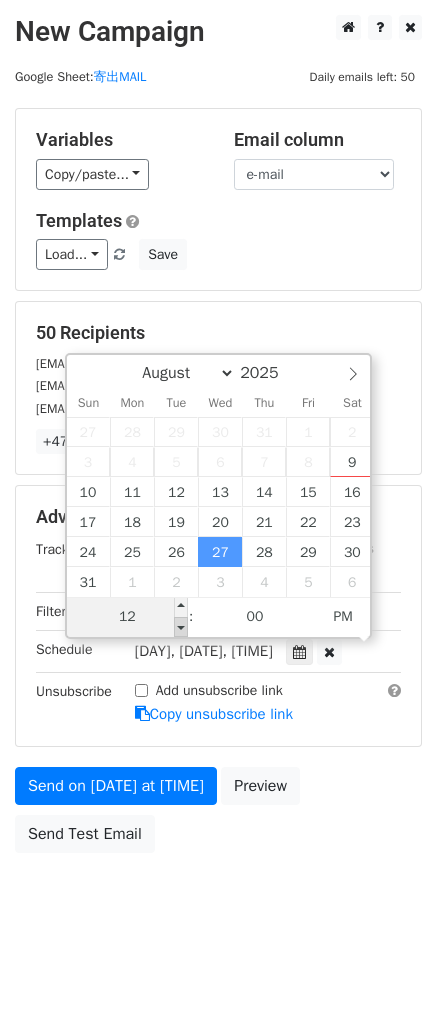 type on "[DATE] [TIME]" 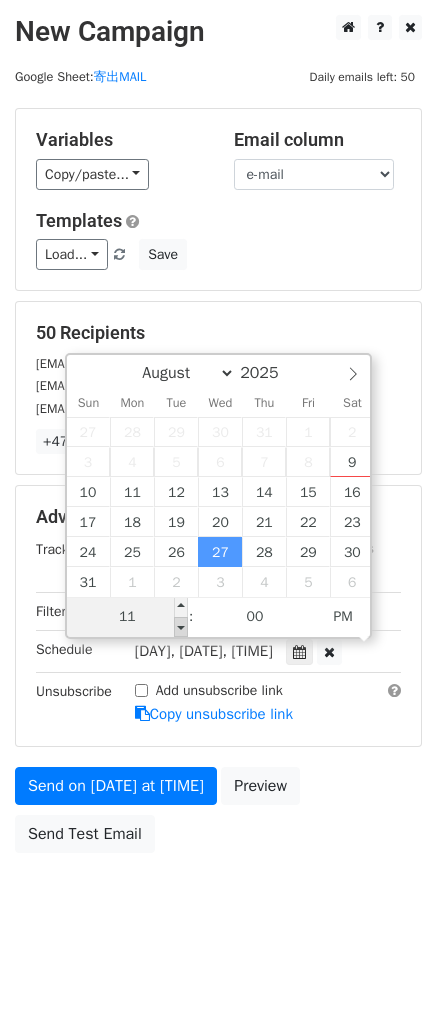 click at bounding box center (181, 627) 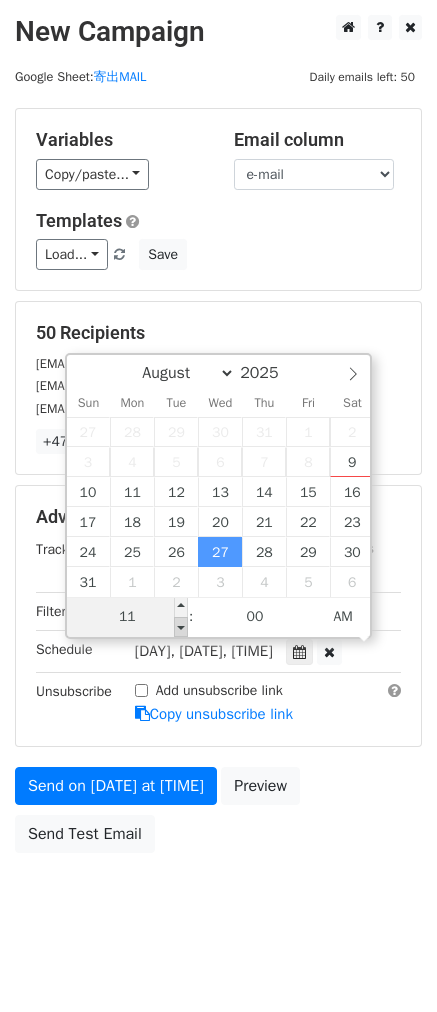 type on "[DATE] [TIME]" 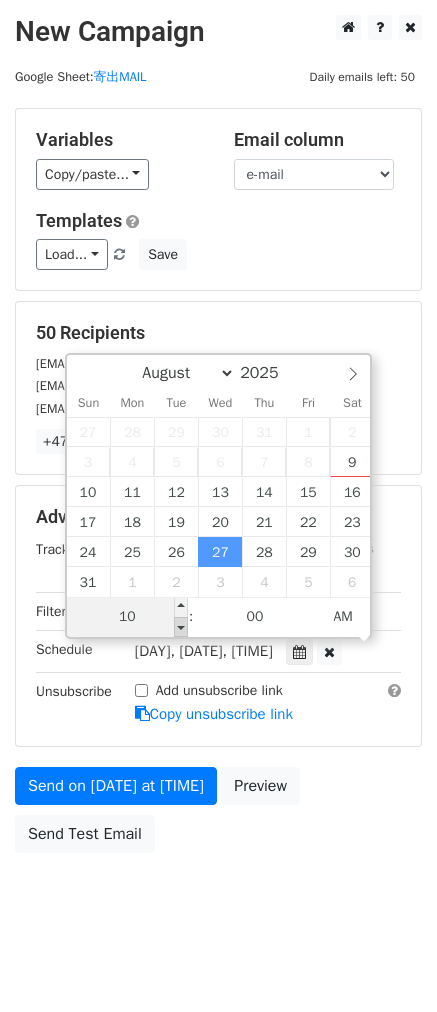 click at bounding box center [181, 627] 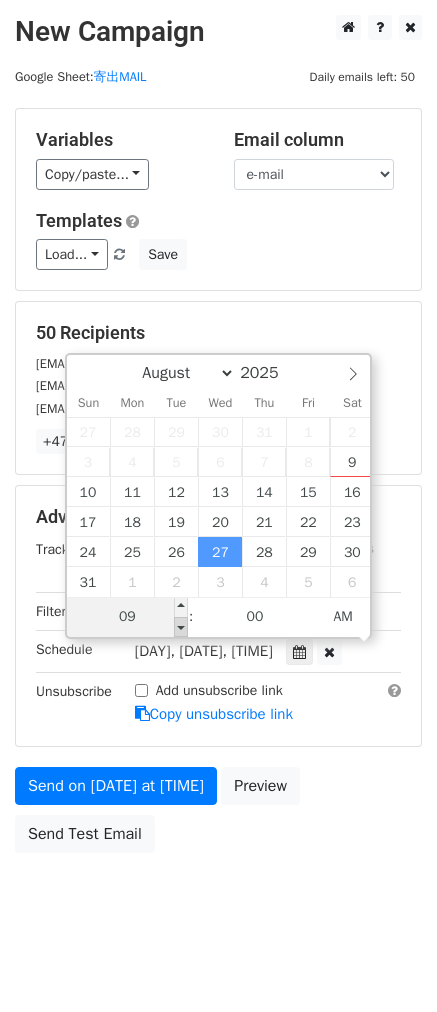 click at bounding box center [181, 627] 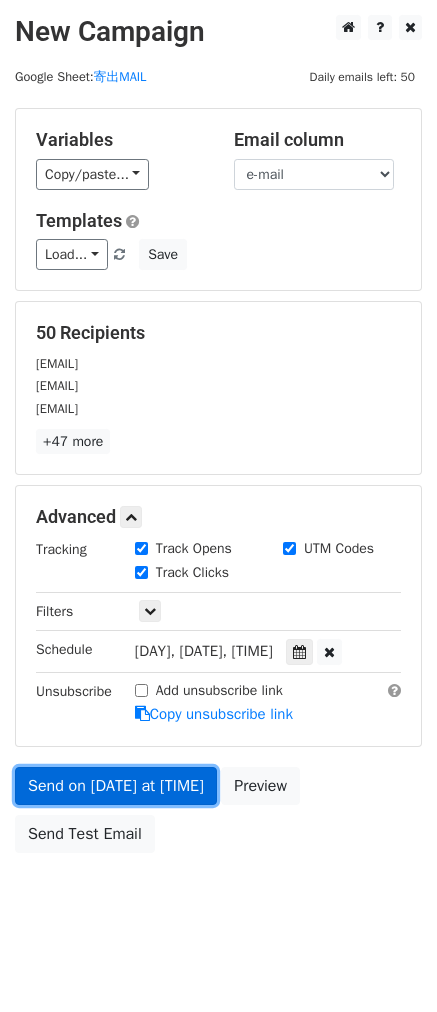 click on "Send on [DATE] at [TIME]" at bounding box center (116, 786) 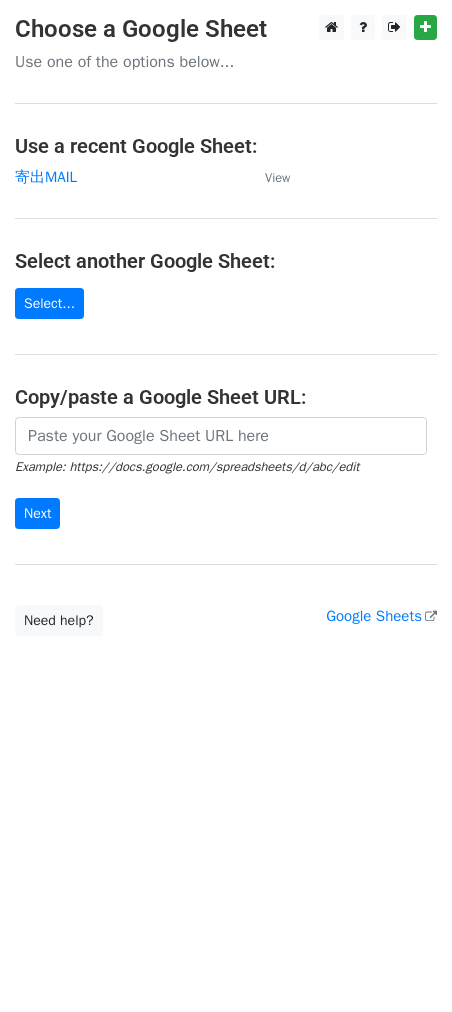 scroll, scrollTop: 0, scrollLeft: 0, axis: both 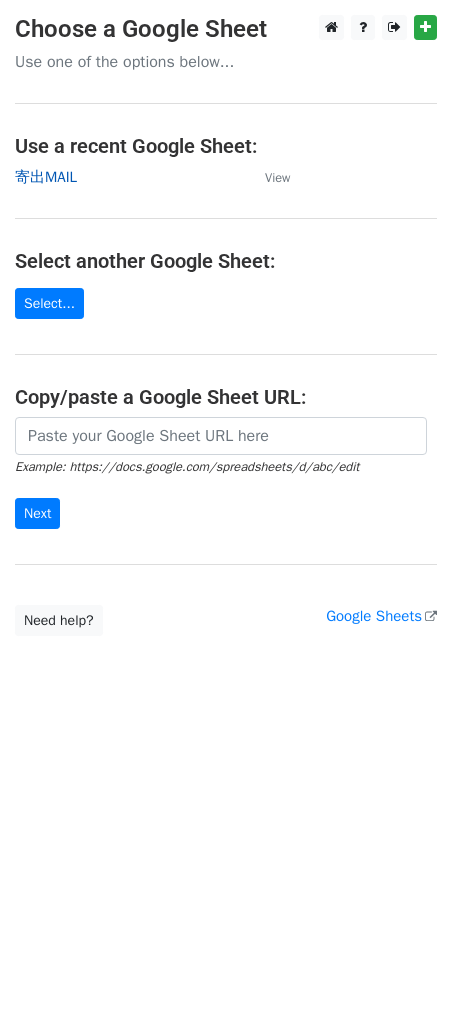 click on "寄出MAIL" at bounding box center (46, 177) 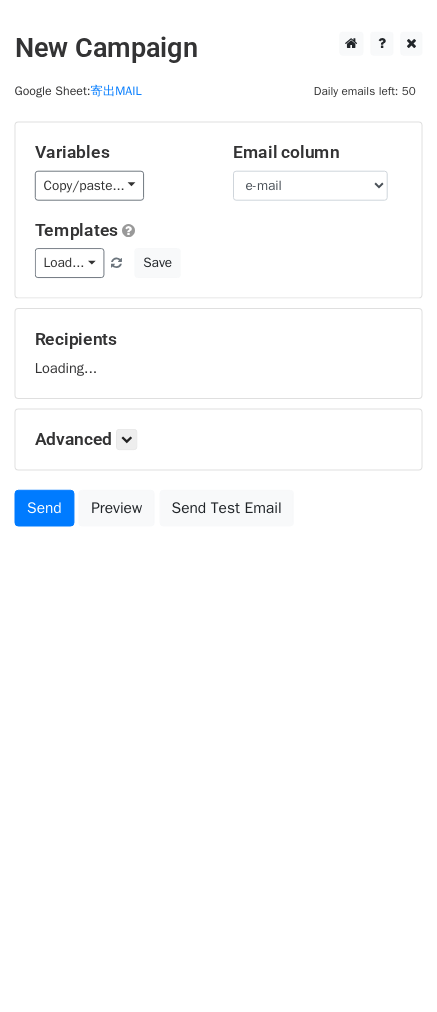 scroll, scrollTop: 0, scrollLeft: 0, axis: both 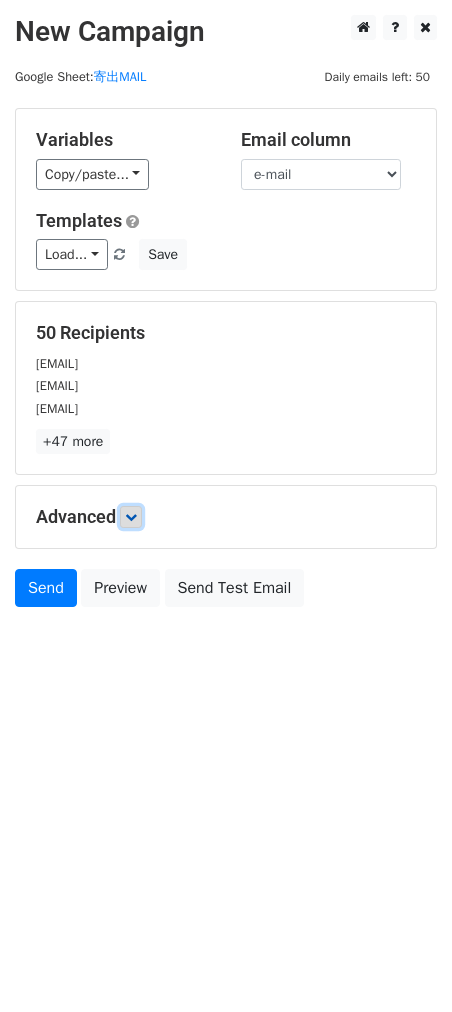 click at bounding box center [131, 517] 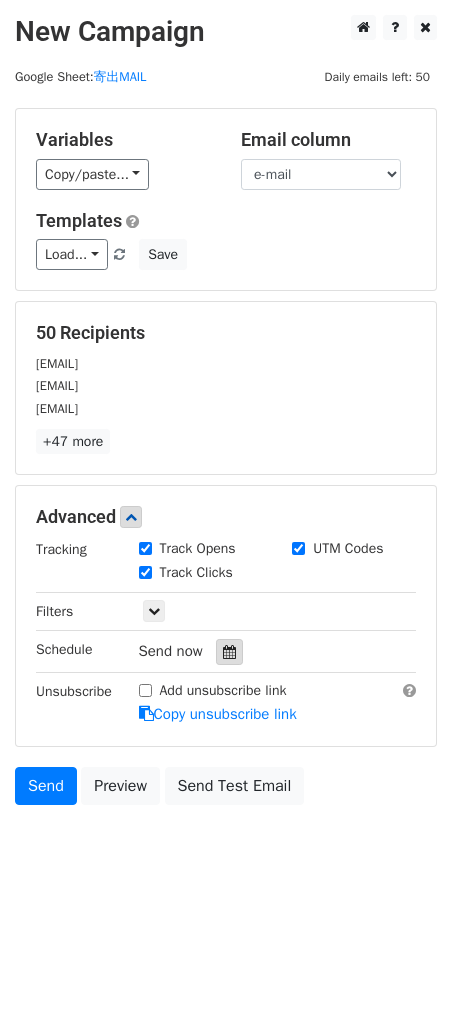 click at bounding box center [229, 652] 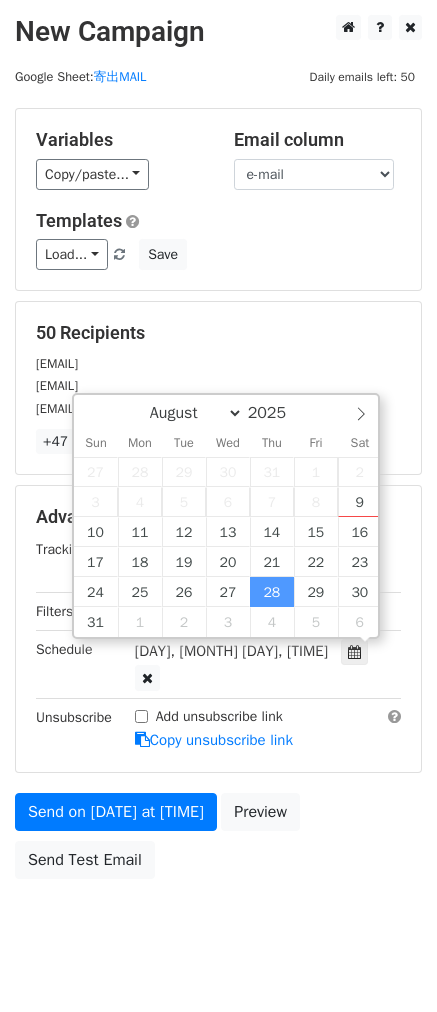 scroll, scrollTop: 1, scrollLeft: 0, axis: vertical 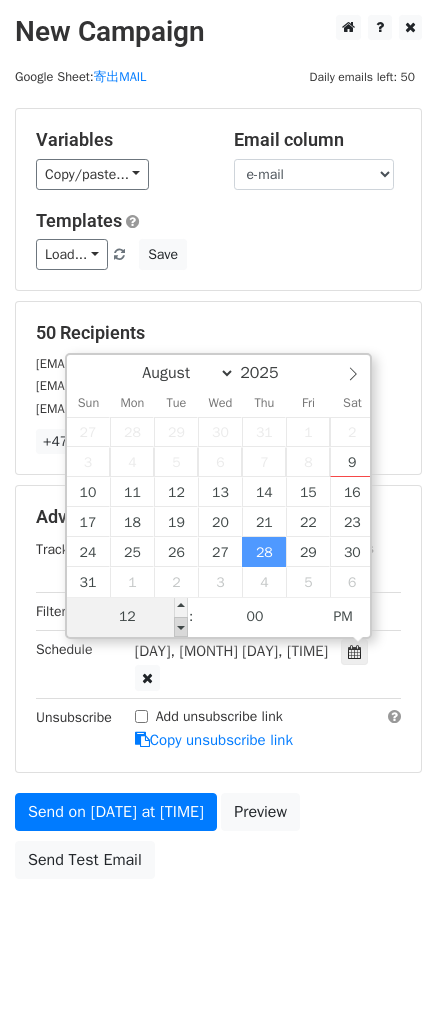 type on "2025-08-28 11:00" 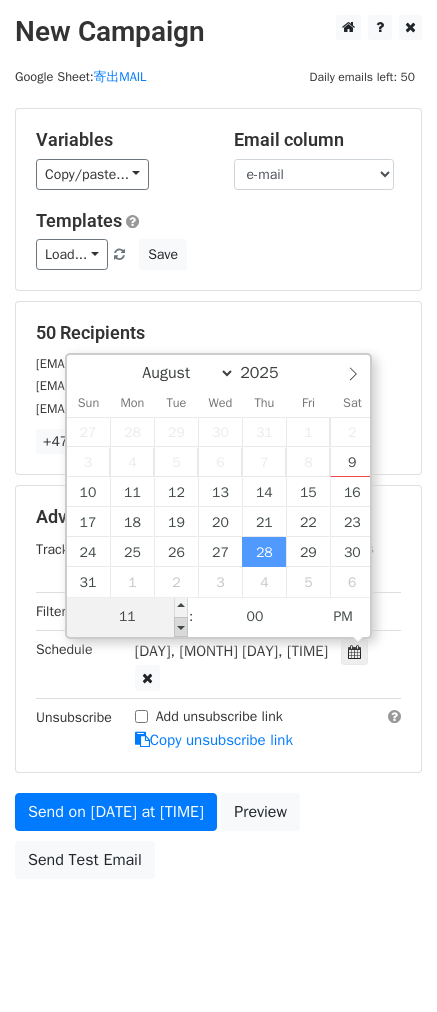 click at bounding box center [181, 627] 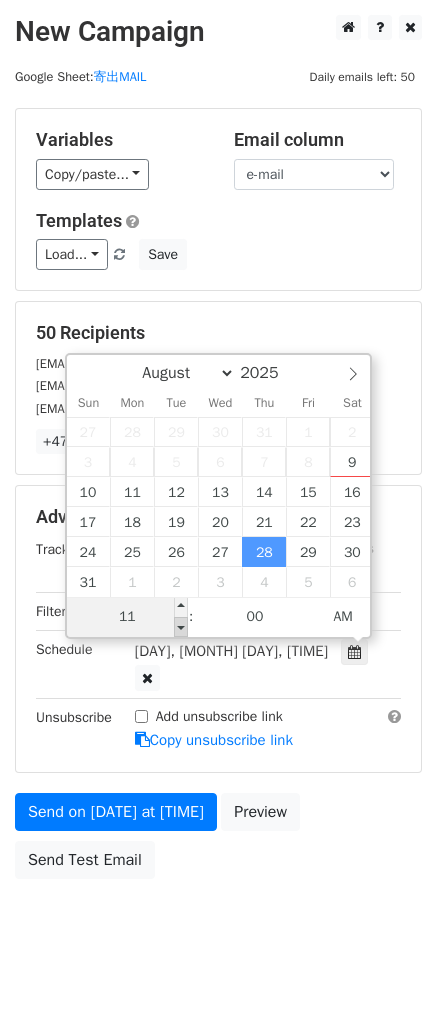 type on "2025-08-28 10:00" 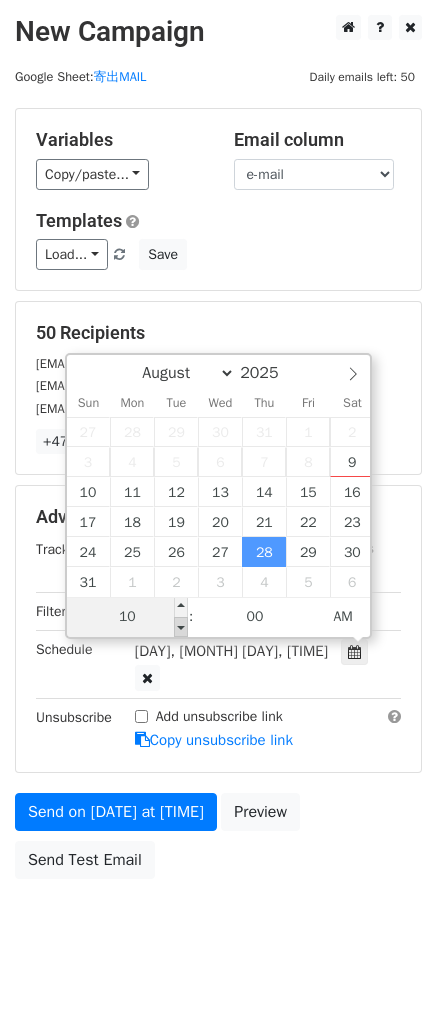 click at bounding box center (181, 627) 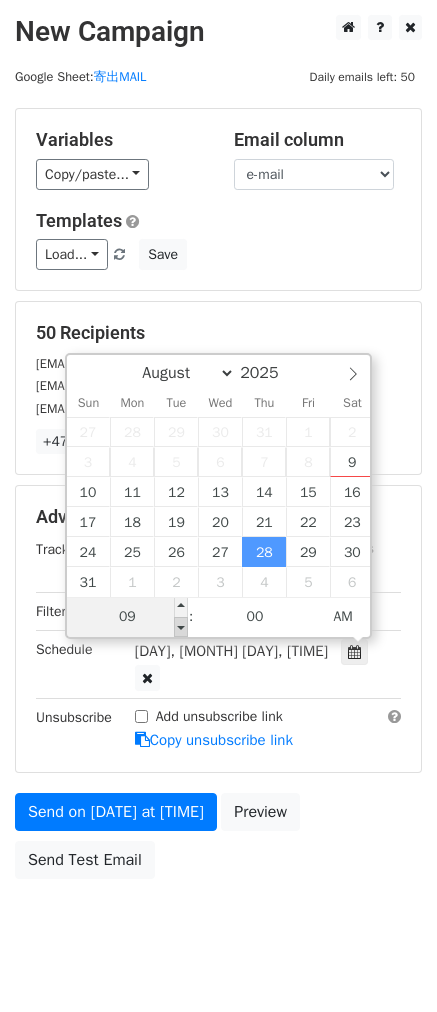 click at bounding box center [181, 627] 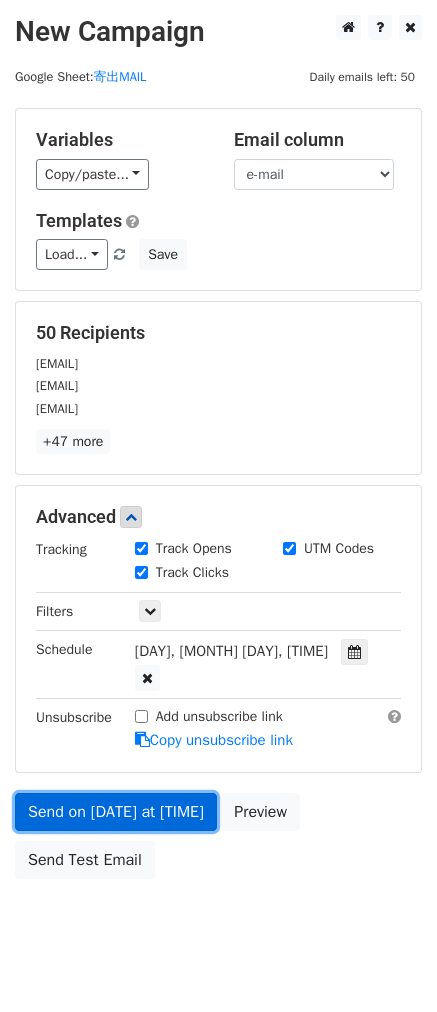click on "Send on Aug 28 at 9:00am" at bounding box center [116, 812] 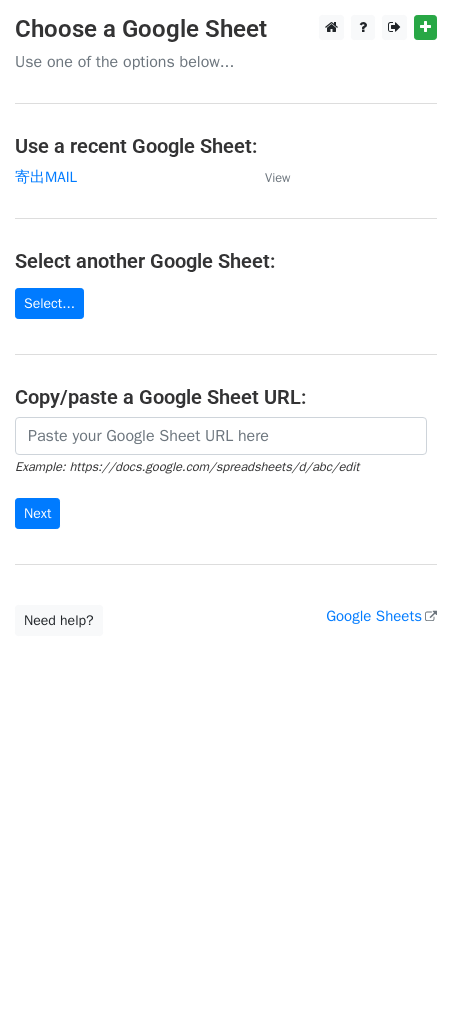 scroll, scrollTop: 0, scrollLeft: 0, axis: both 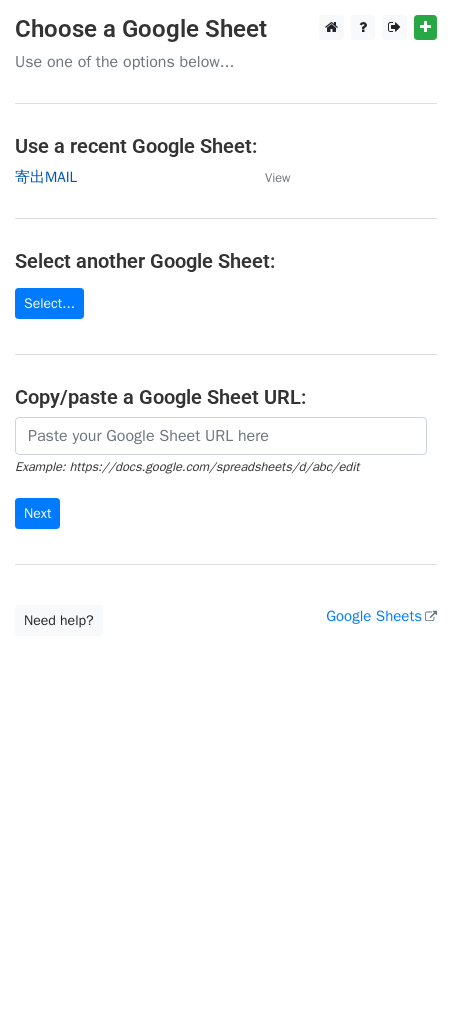 drag, startPoint x: 43, startPoint y: 187, endPoint x: 40, endPoint y: 177, distance: 10.440307 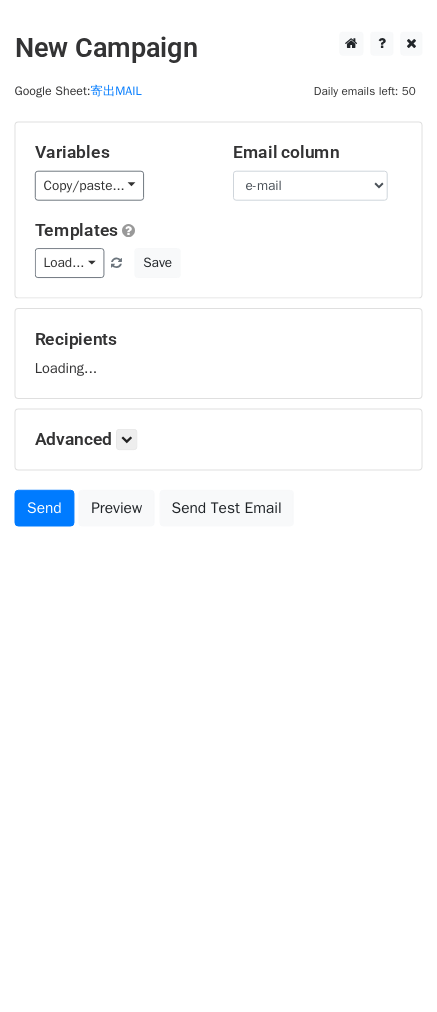 scroll, scrollTop: 0, scrollLeft: 0, axis: both 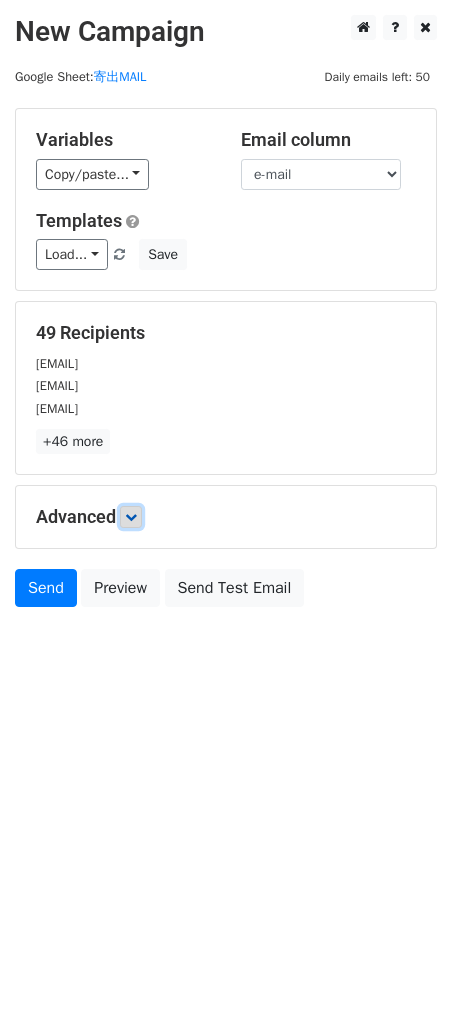 click at bounding box center (131, 517) 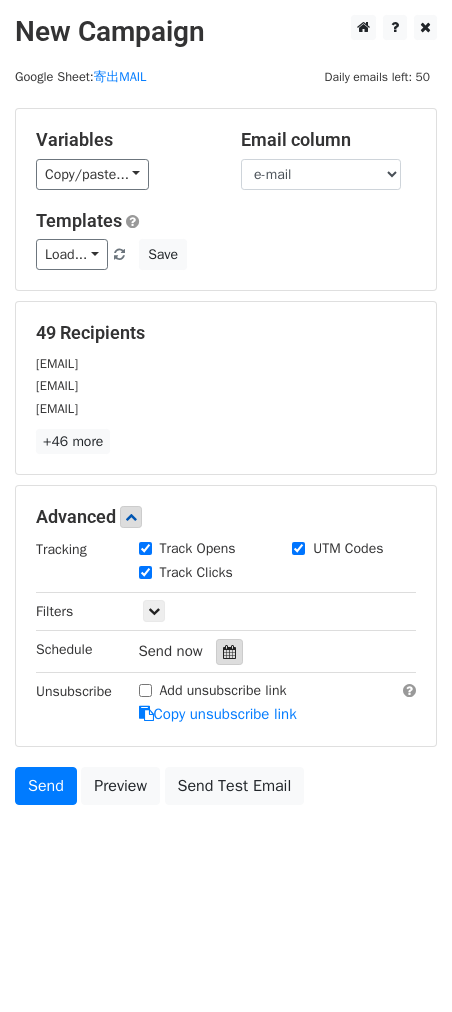 click at bounding box center (229, 652) 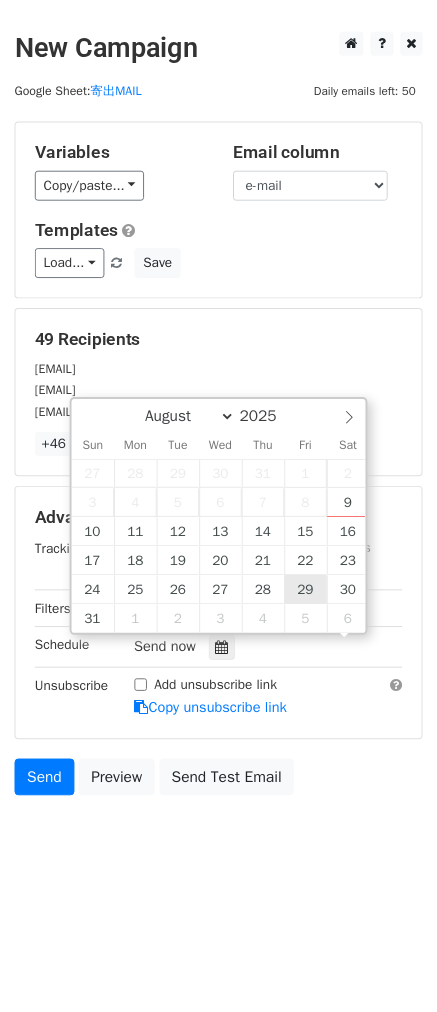 scroll, scrollTop: 1, scrollLeft: 0, axis: vertical 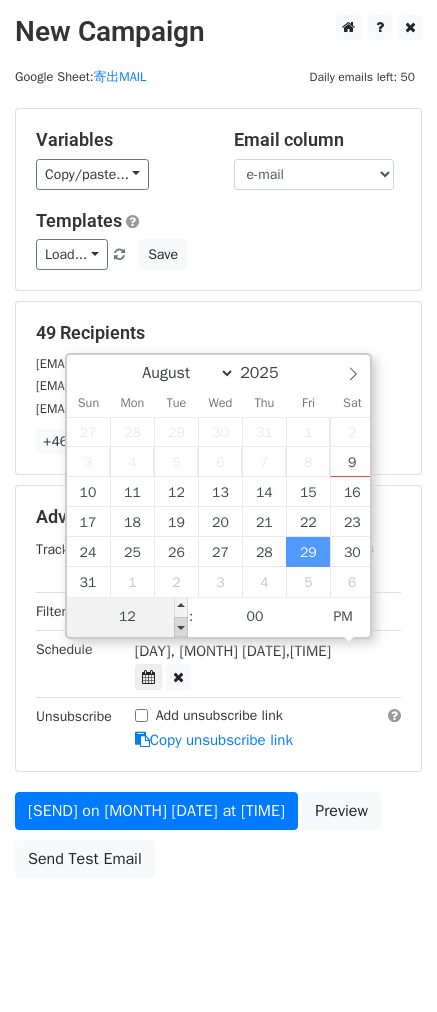 type on "[DATE] [TIME]" 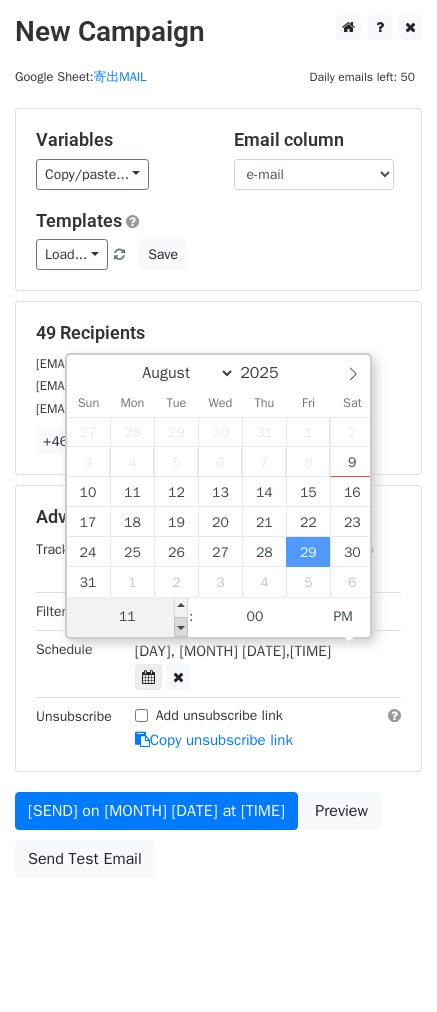 click at bounding box center (181, 627) 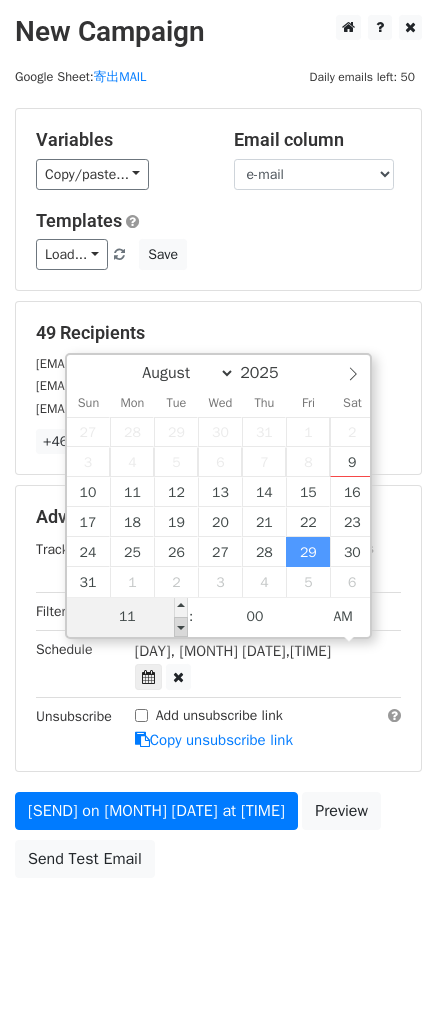 type on "[DATE] [TIME]" 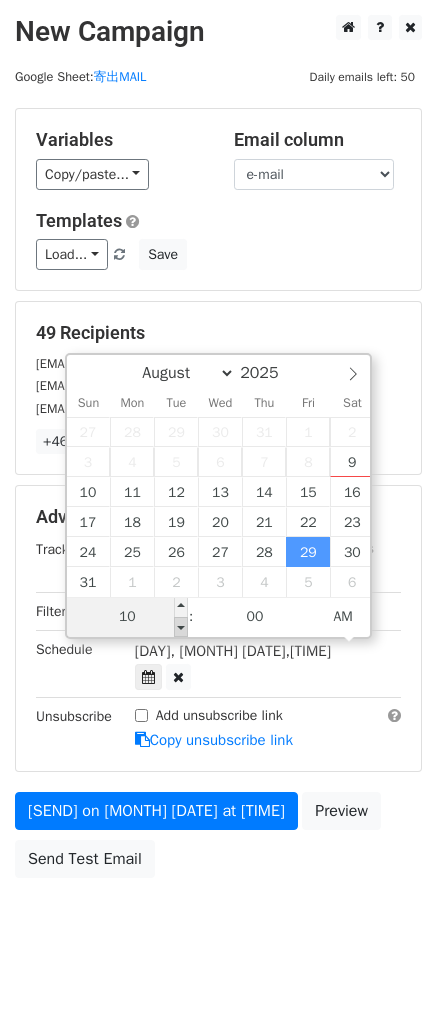 click at bounding box center [181, 627] 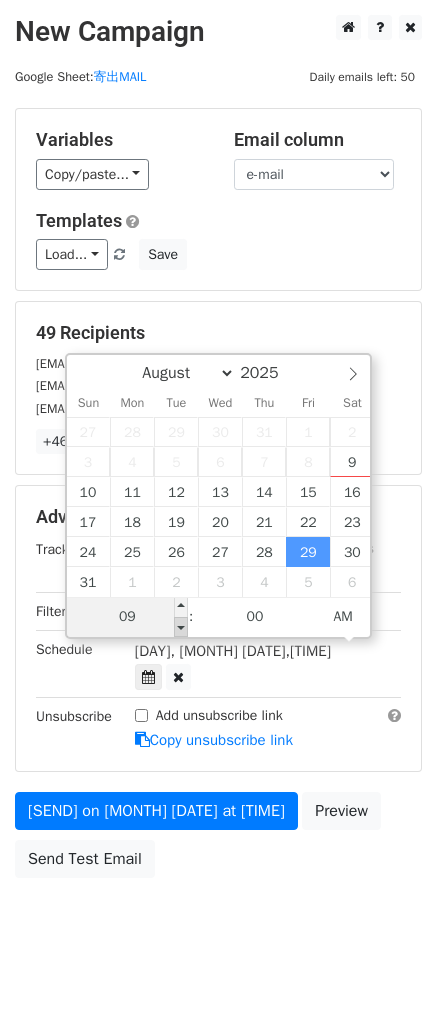 click at bounding box center [181, 627] 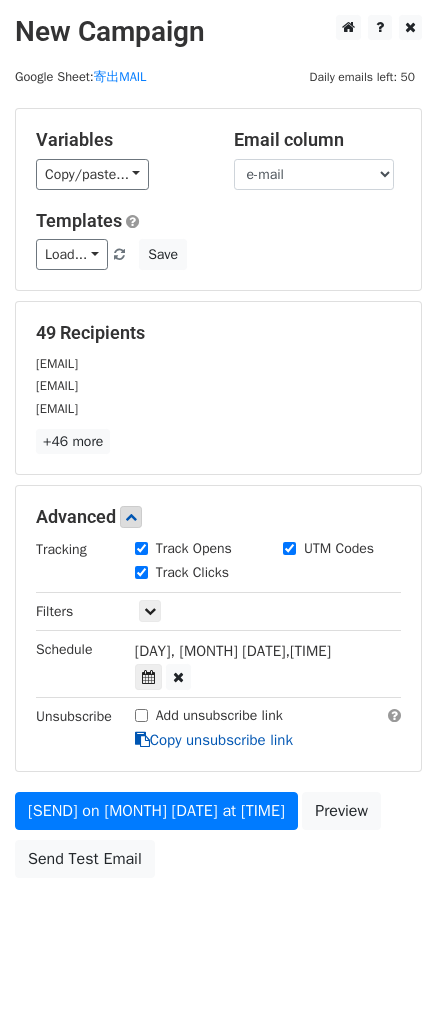 click on "Copy unsubscribe link" at bounding box center (214, 740) 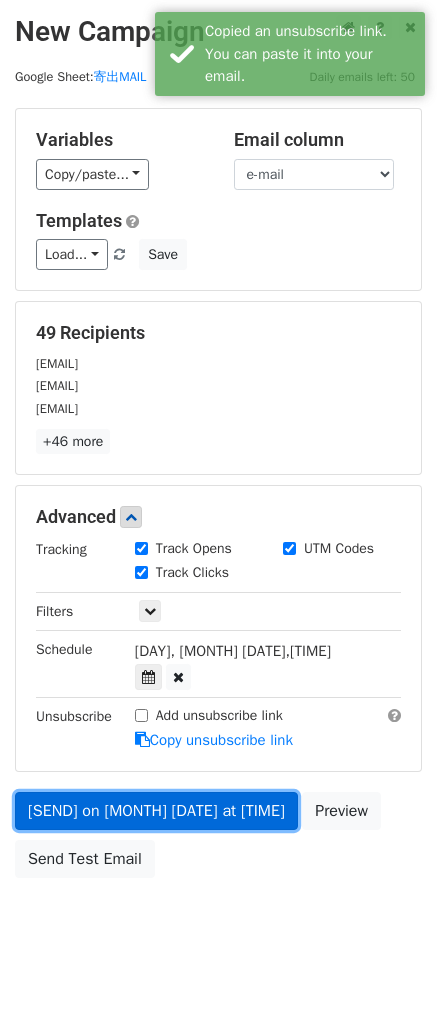 click on "[SEND] on [MONTH] [DATE] at [TIME]" at bounding box center (156, 811) 